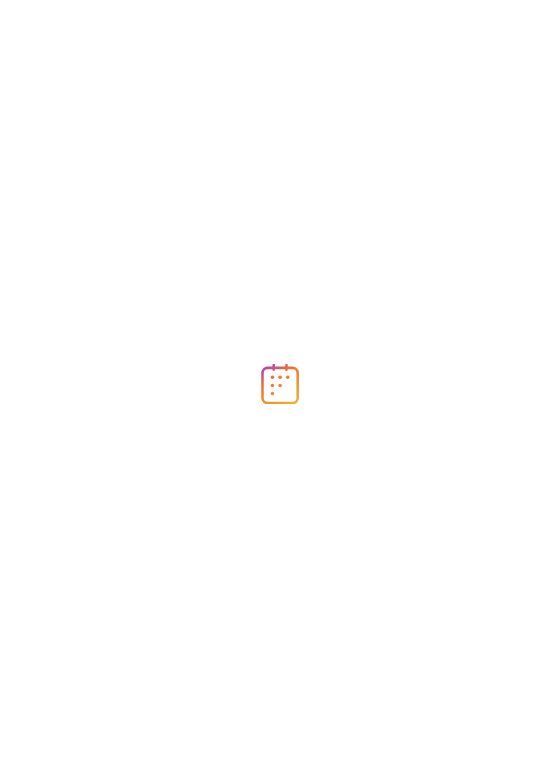 scroll, scrollTop: 0, scrollLeft: 0, axis: both 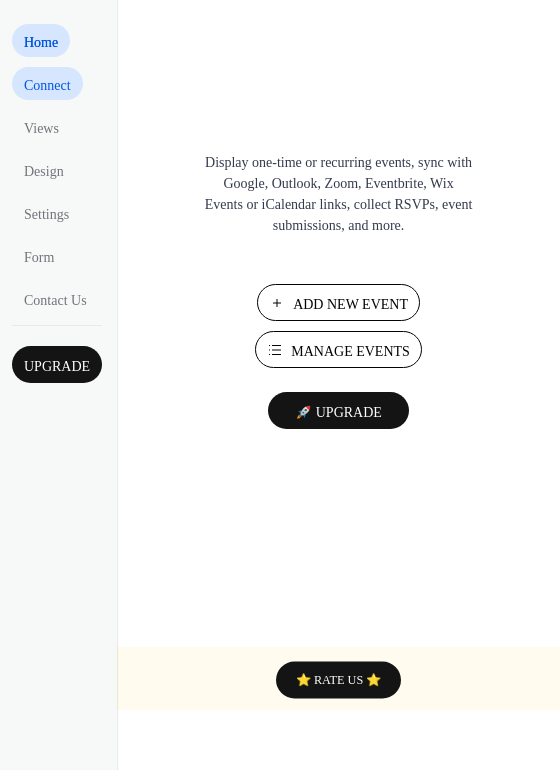 click on "Connect" at bounding box center (47, 85) 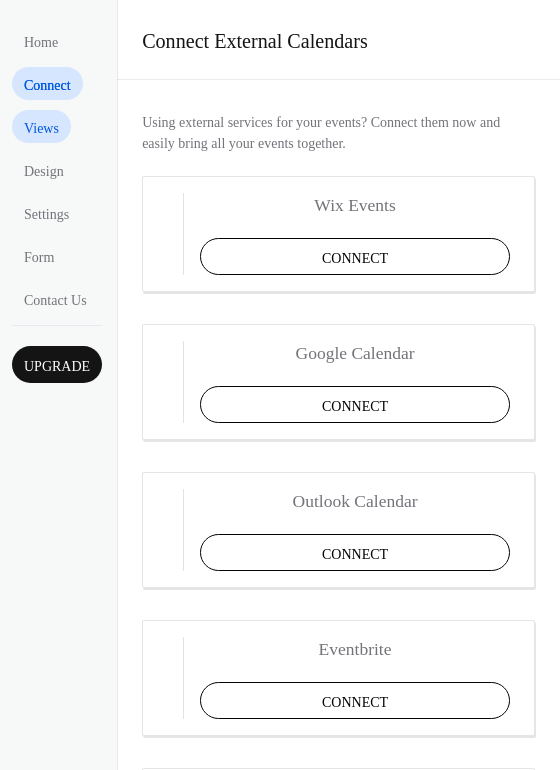 click on "Views" at bounding box center [41, 128] 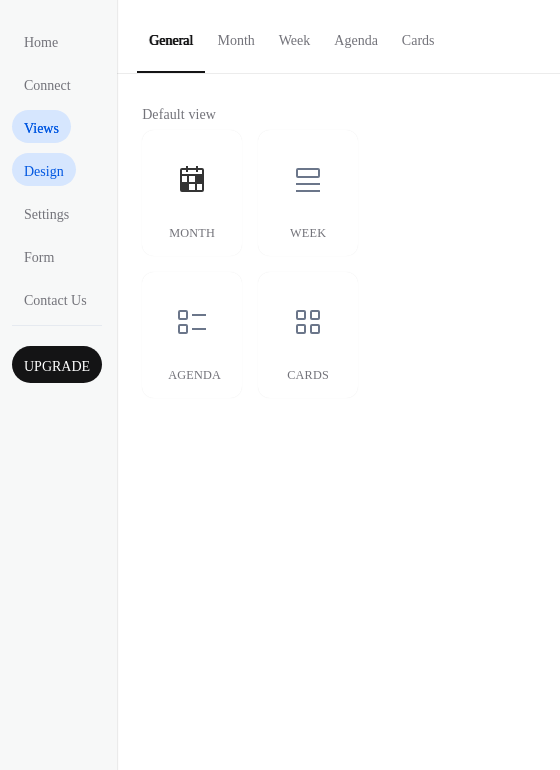 click on "Design" at bounding box center (46, 171) 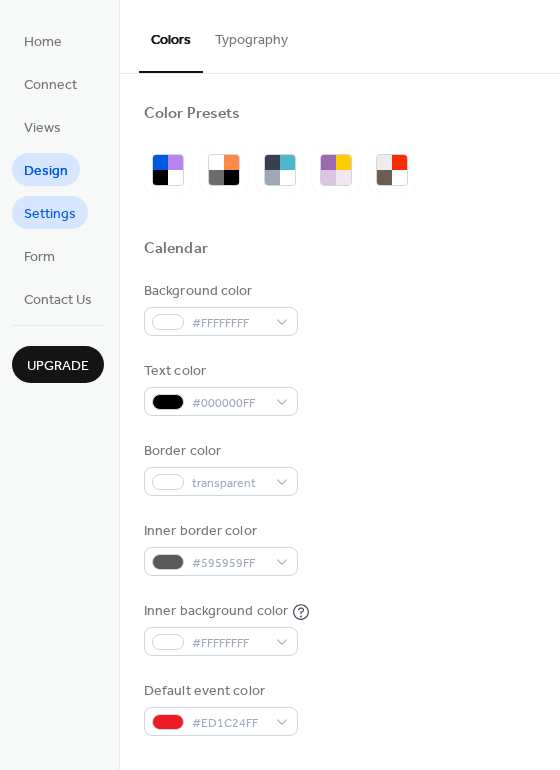 click on "Settings" at bounding box center [50, 214] 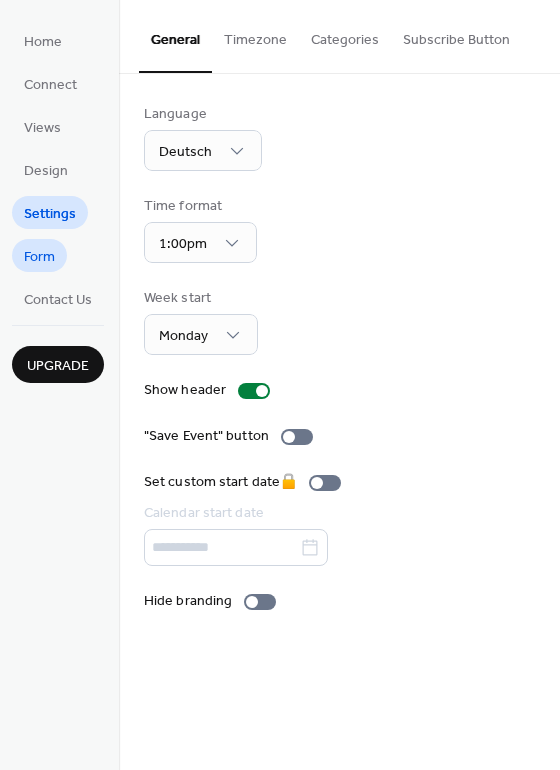 click on "Form" at bounding box center (39, 257) 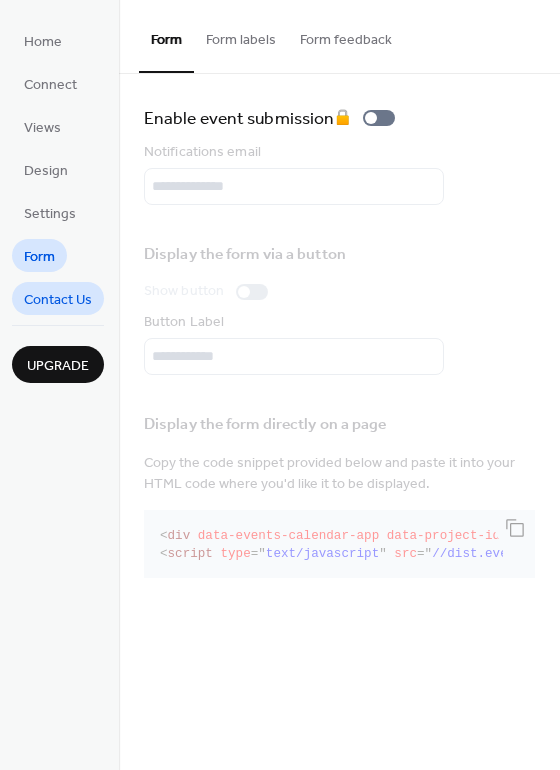 click on "Contact Us" at bounding box center [58, 300] 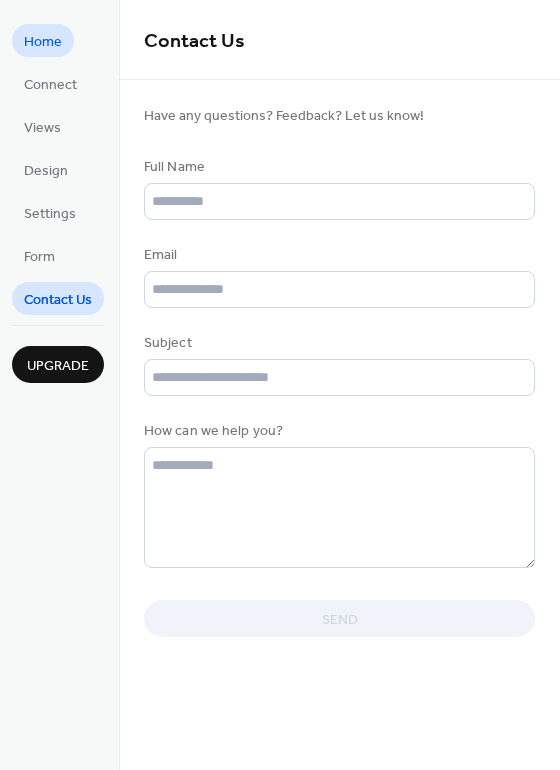 click on "Home" at bounding box center (43, 42) 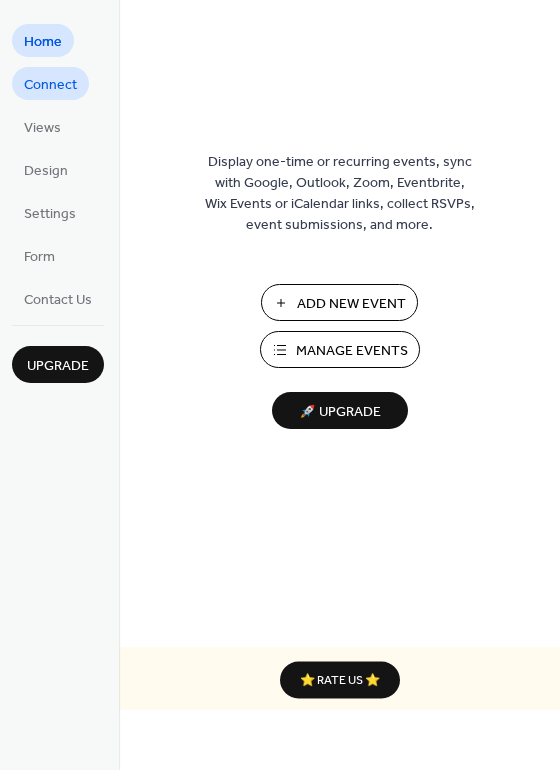 click on "Connect" at bounding box center [50, 85] 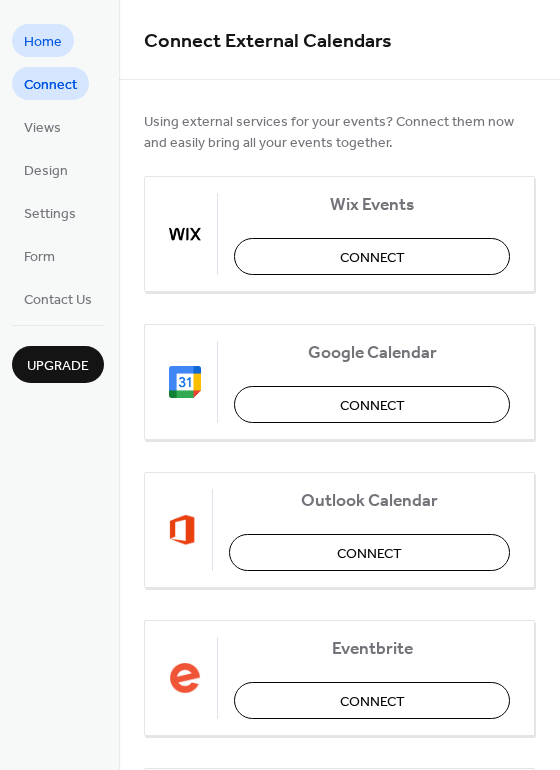 click on "Home" at bounding box center (43, 42) 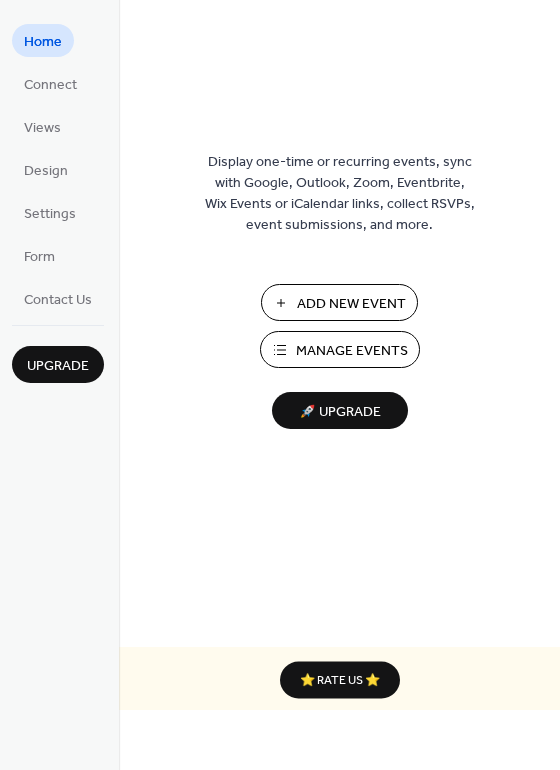 click on "Manage Events" at bounding box center (352, 351) 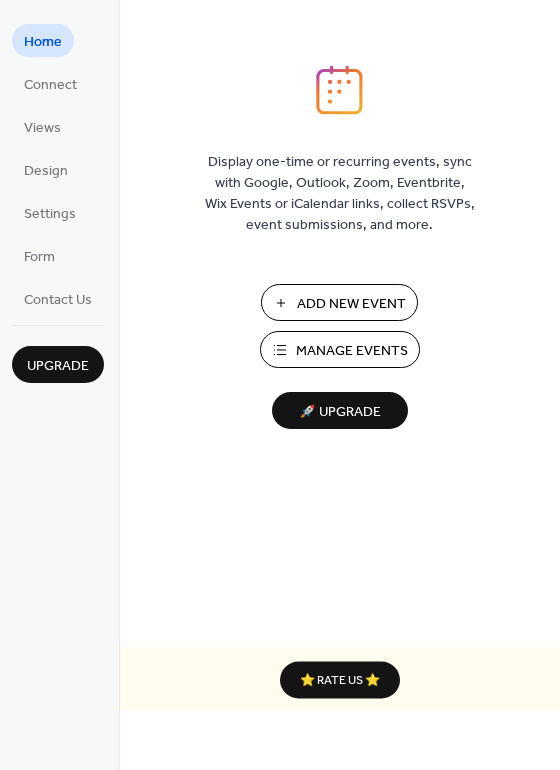 click on "Manage Events" at bounding box center (352, 351) 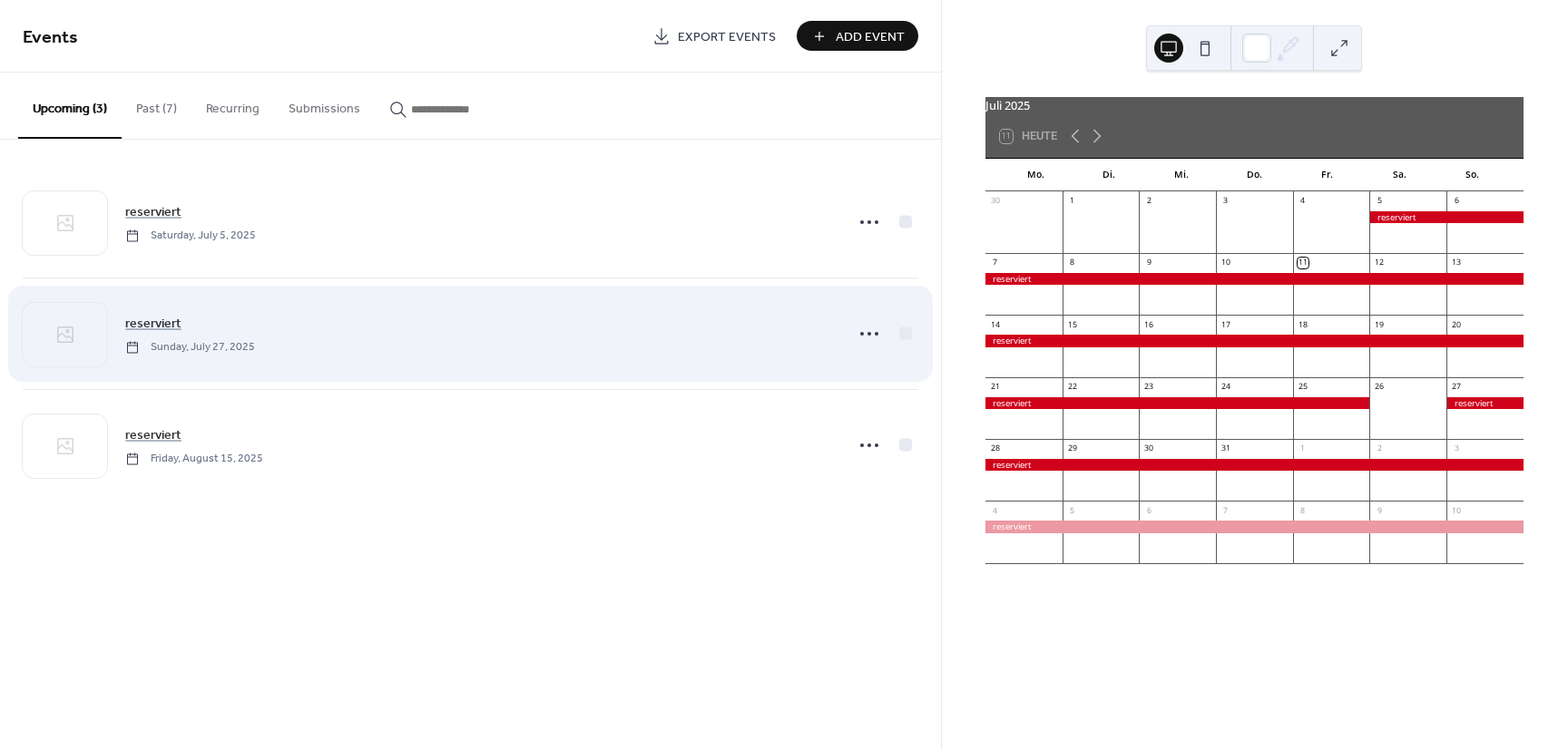 scroll, scrollTop: 0, scrollLeft: 0, axis: both 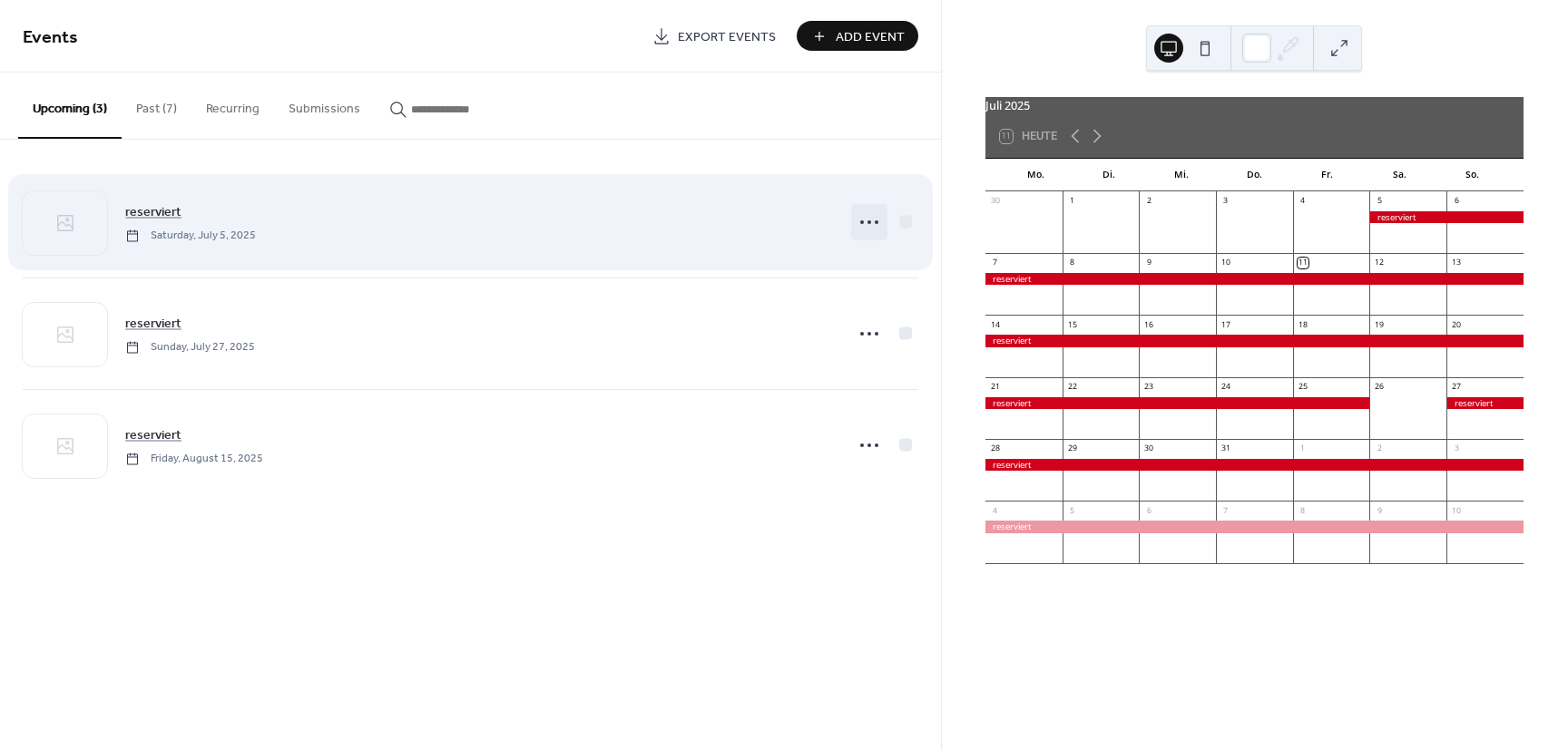 click 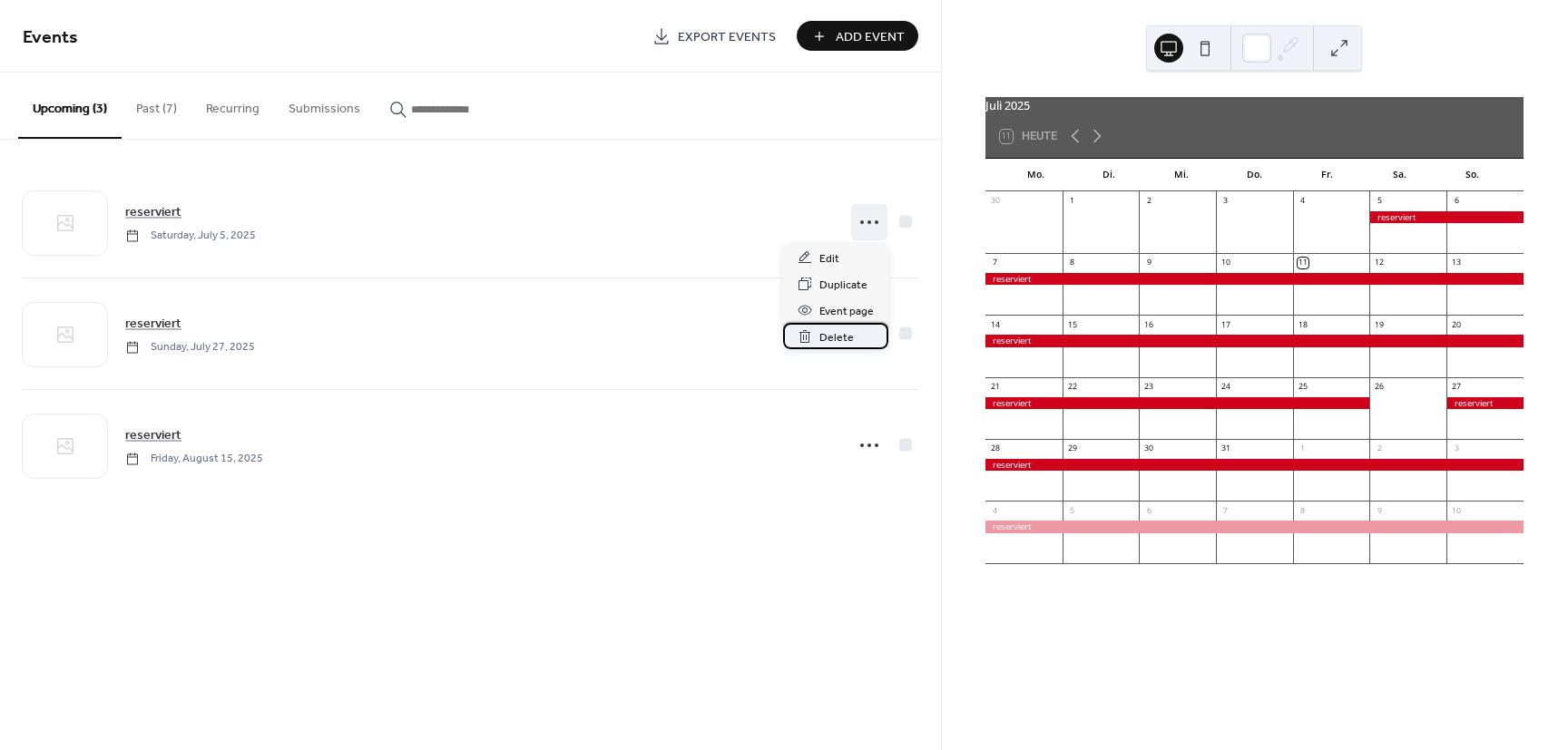 click on "Delete" at bounding box center [837, 337] 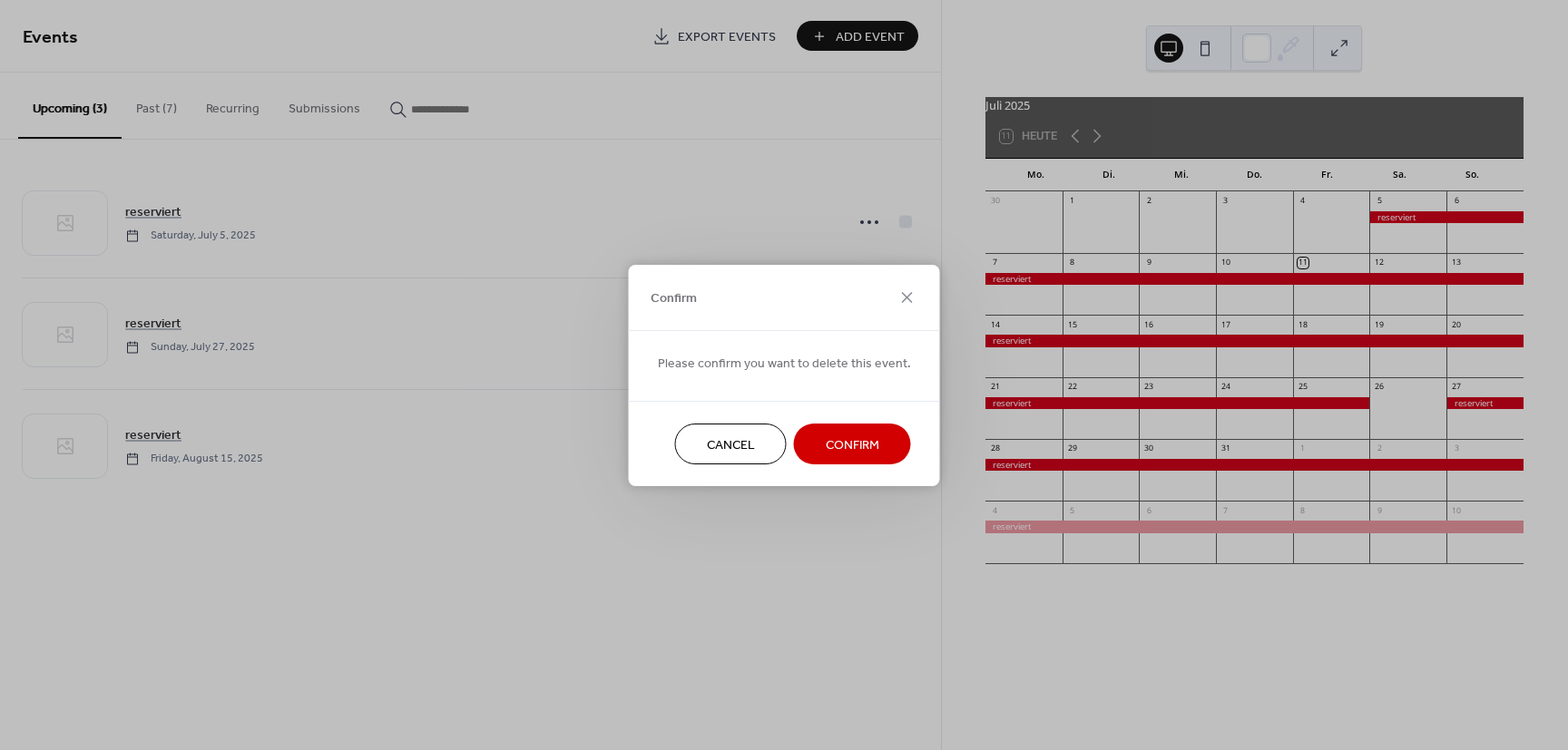 click on "Confirm" at bounding box center (852, 444) 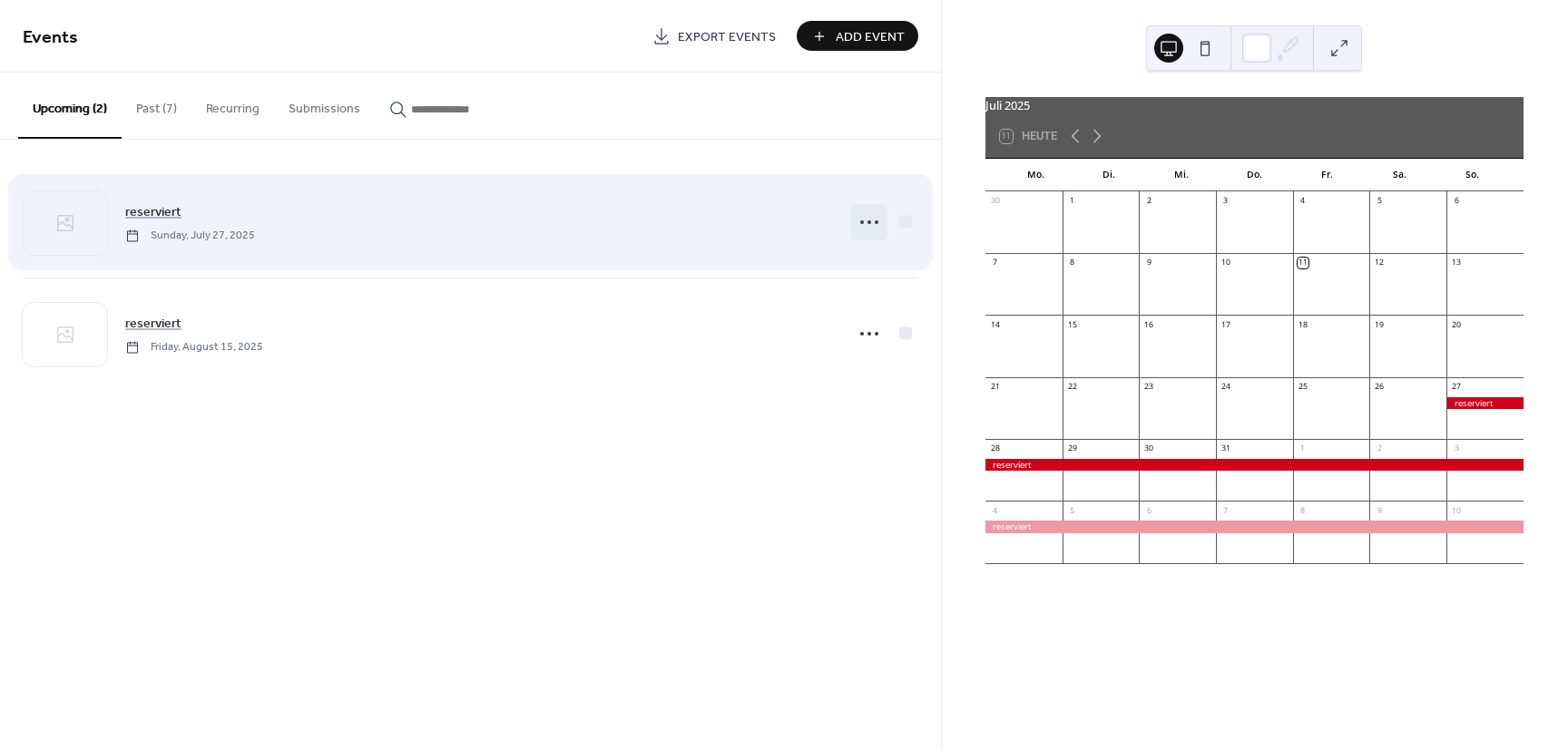 click 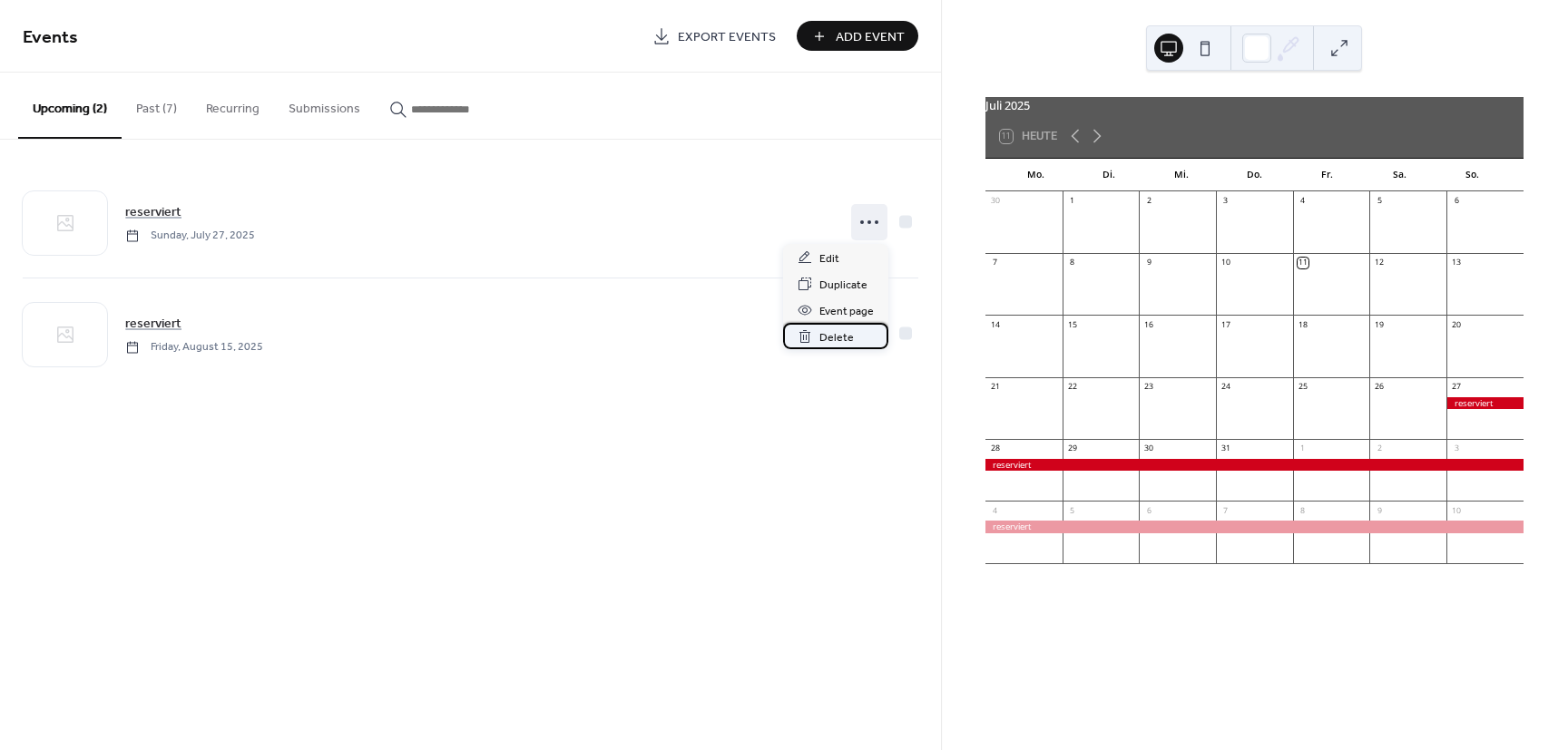 click on "Delete" at bounding box center (837, 337) 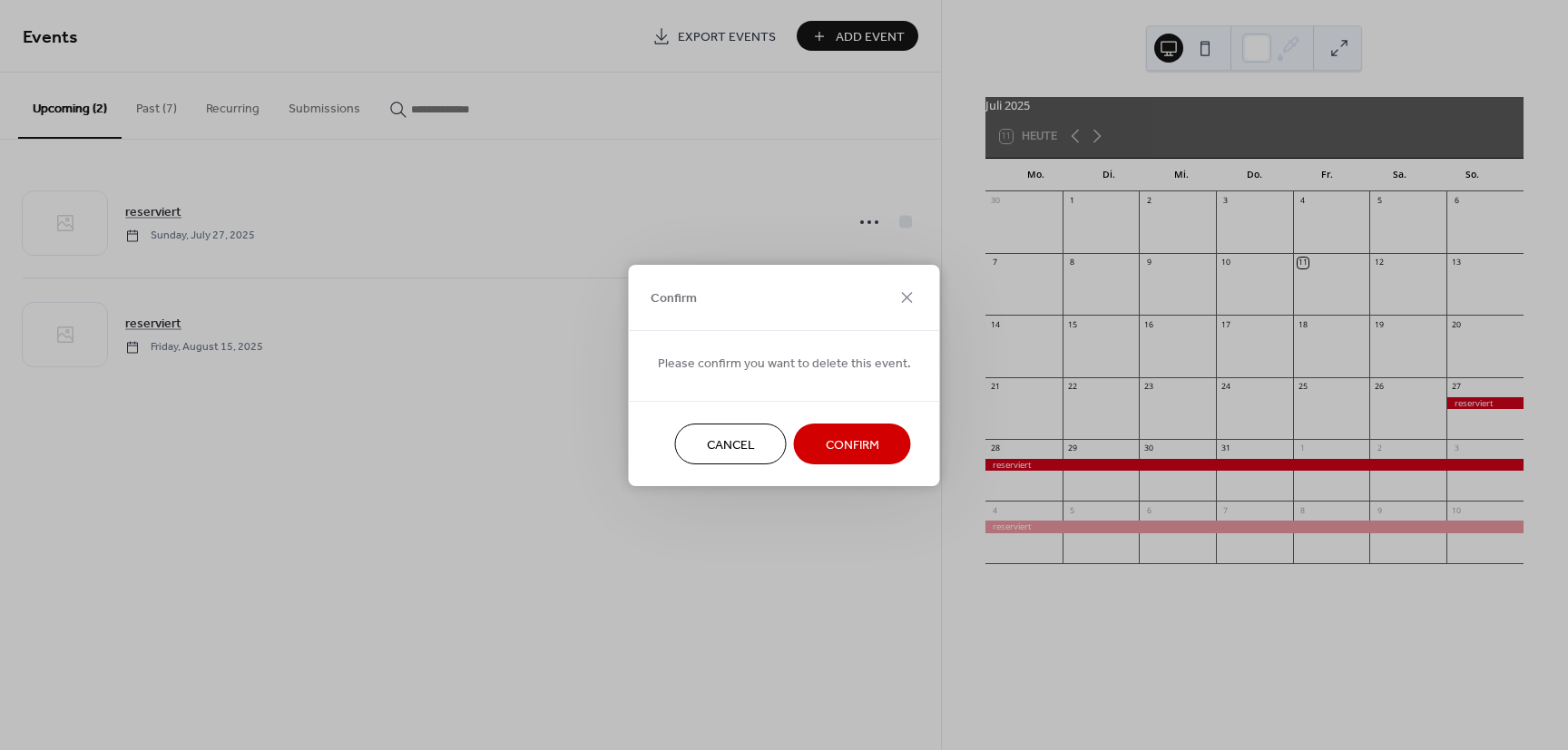 click on "Confirm" at bounding box center (852, 444) 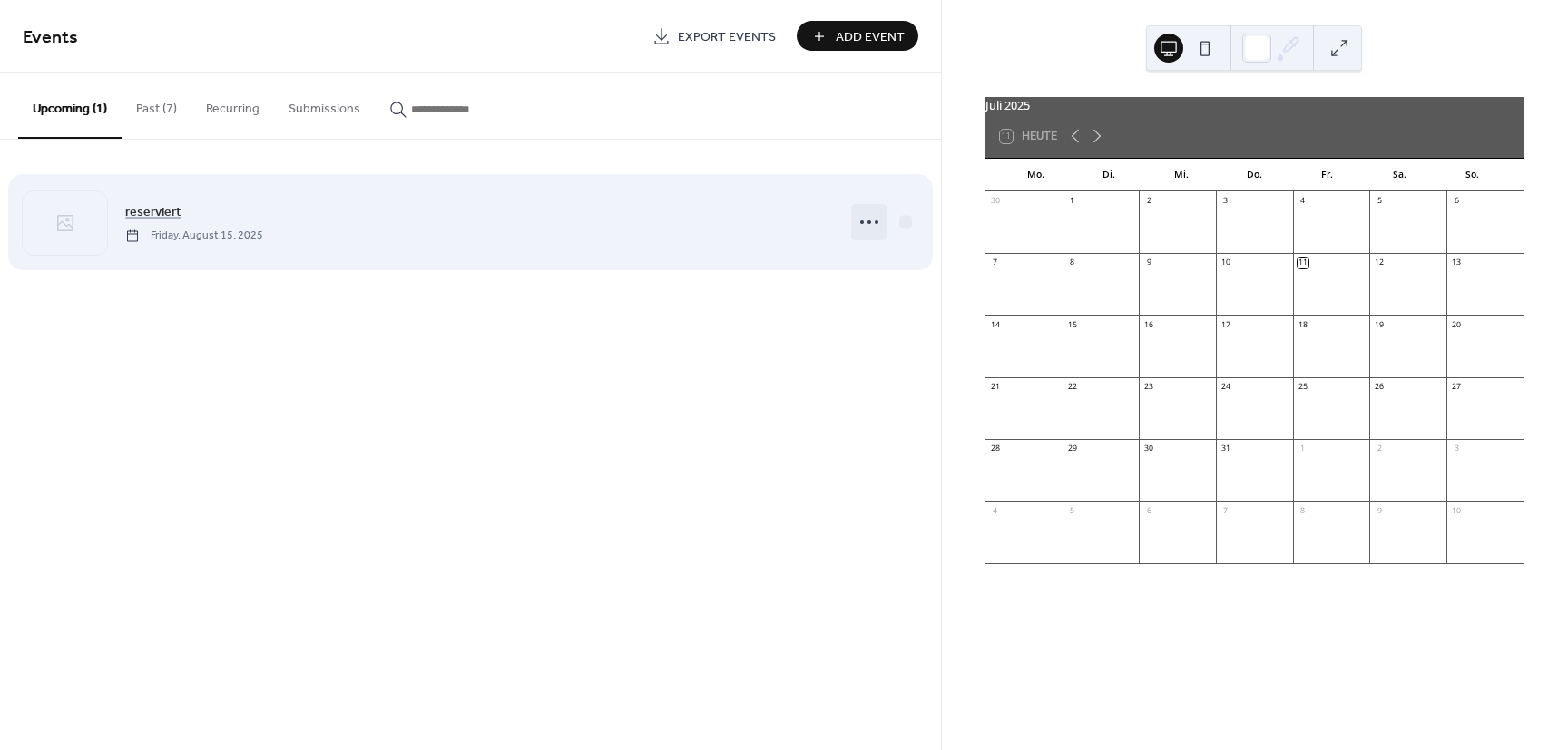 click 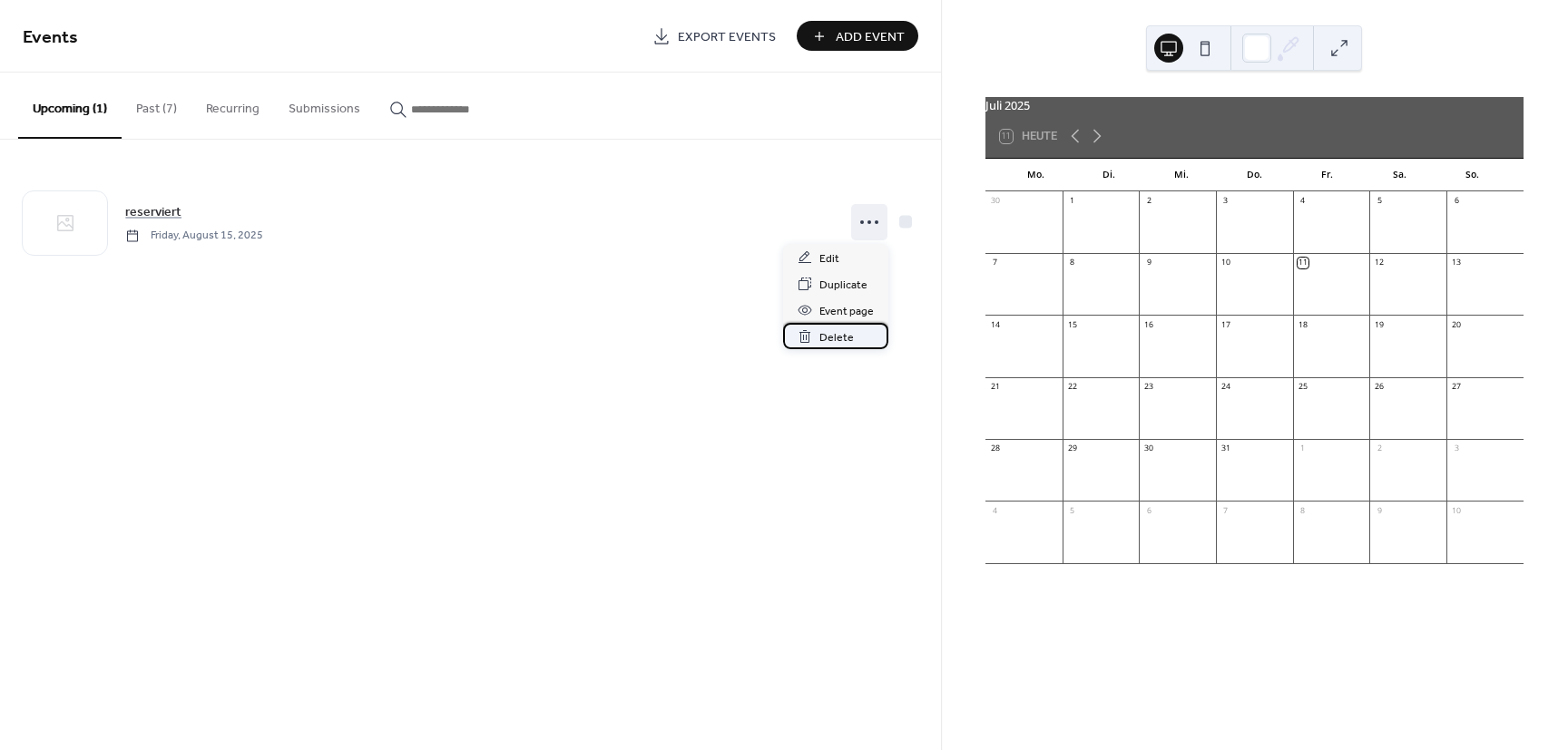 click on "Delete" at bounding box center [837, 337] 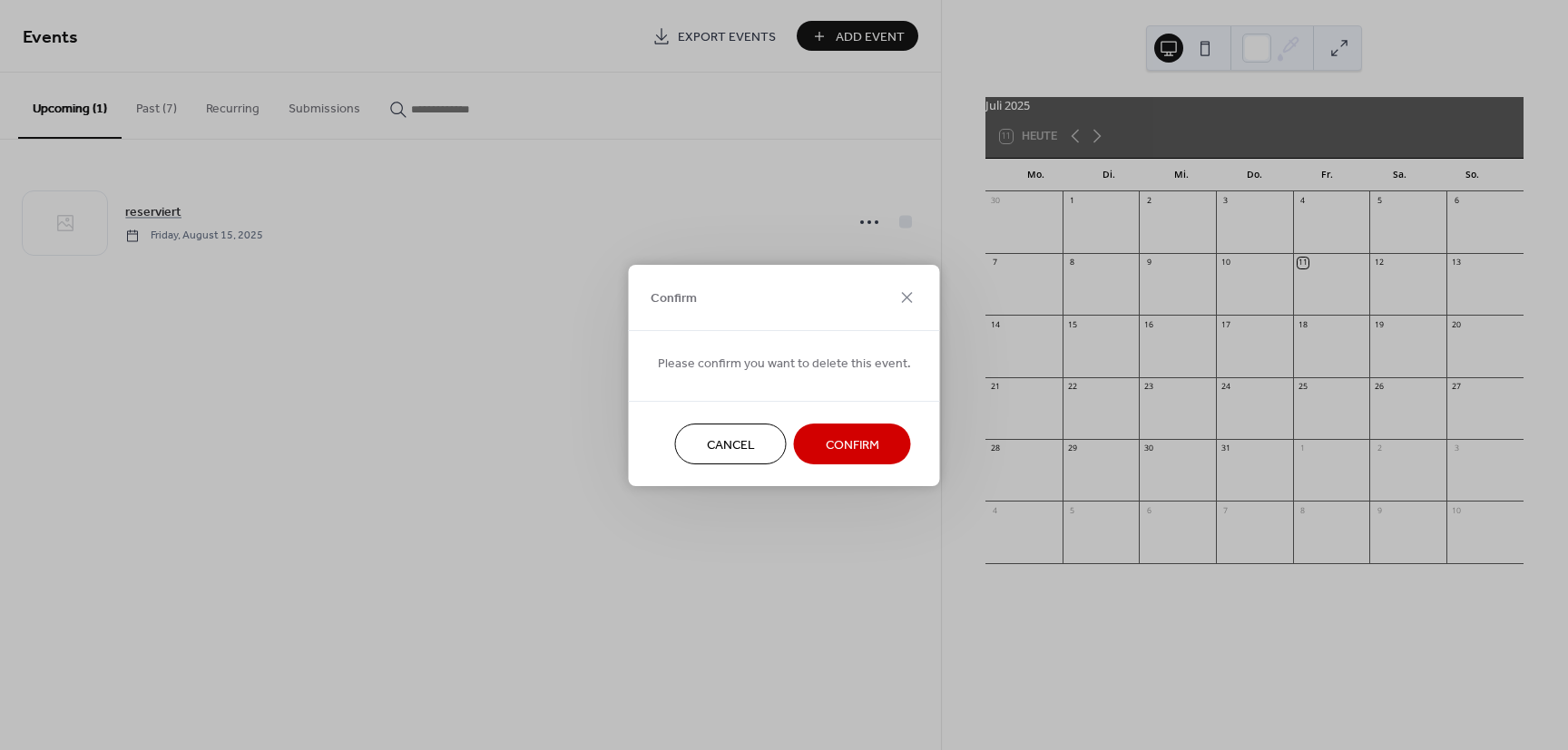 click on "Confirm" at bounding box center [852, 444] 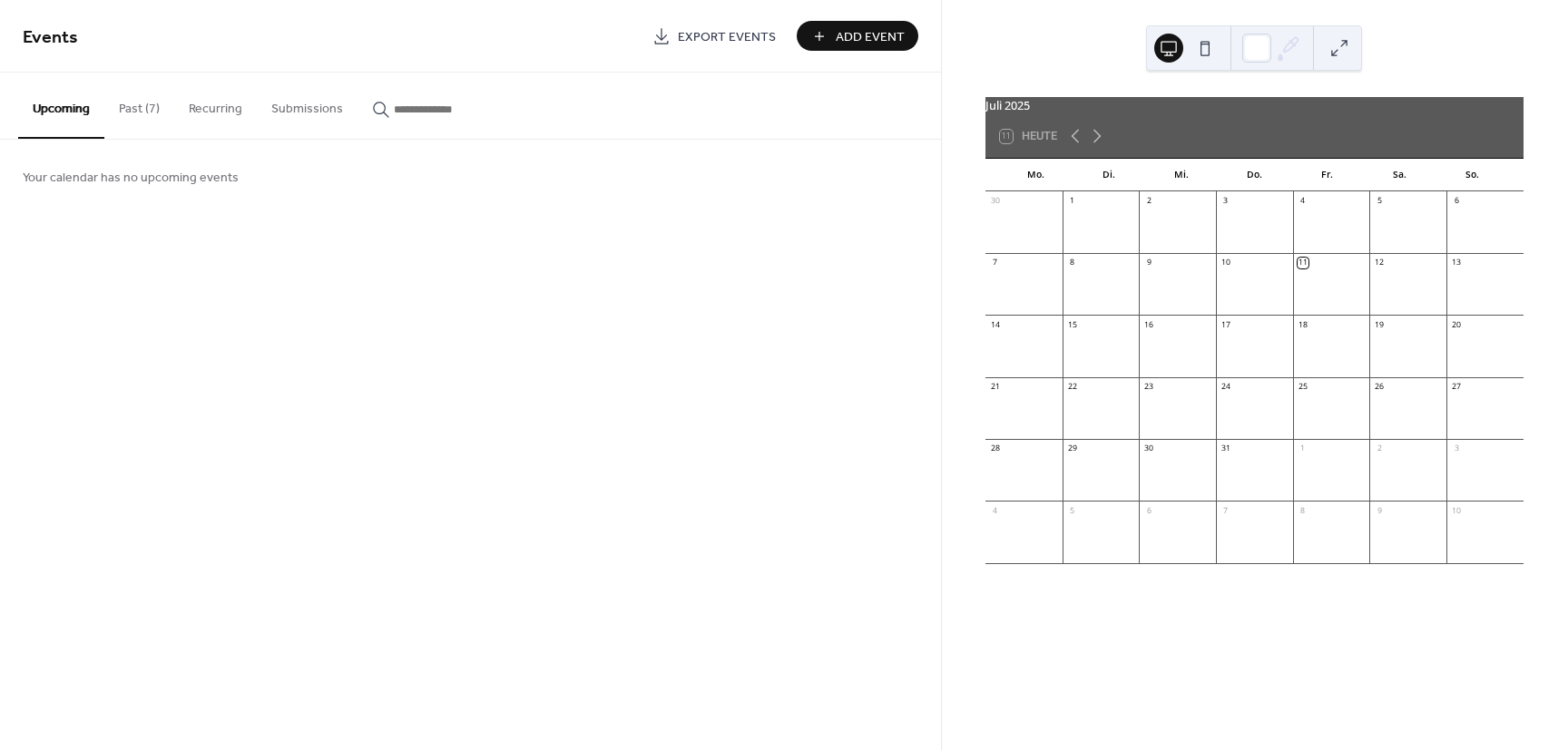 scroll, scrollTop: 0, scrollLeft: 0, axis: both 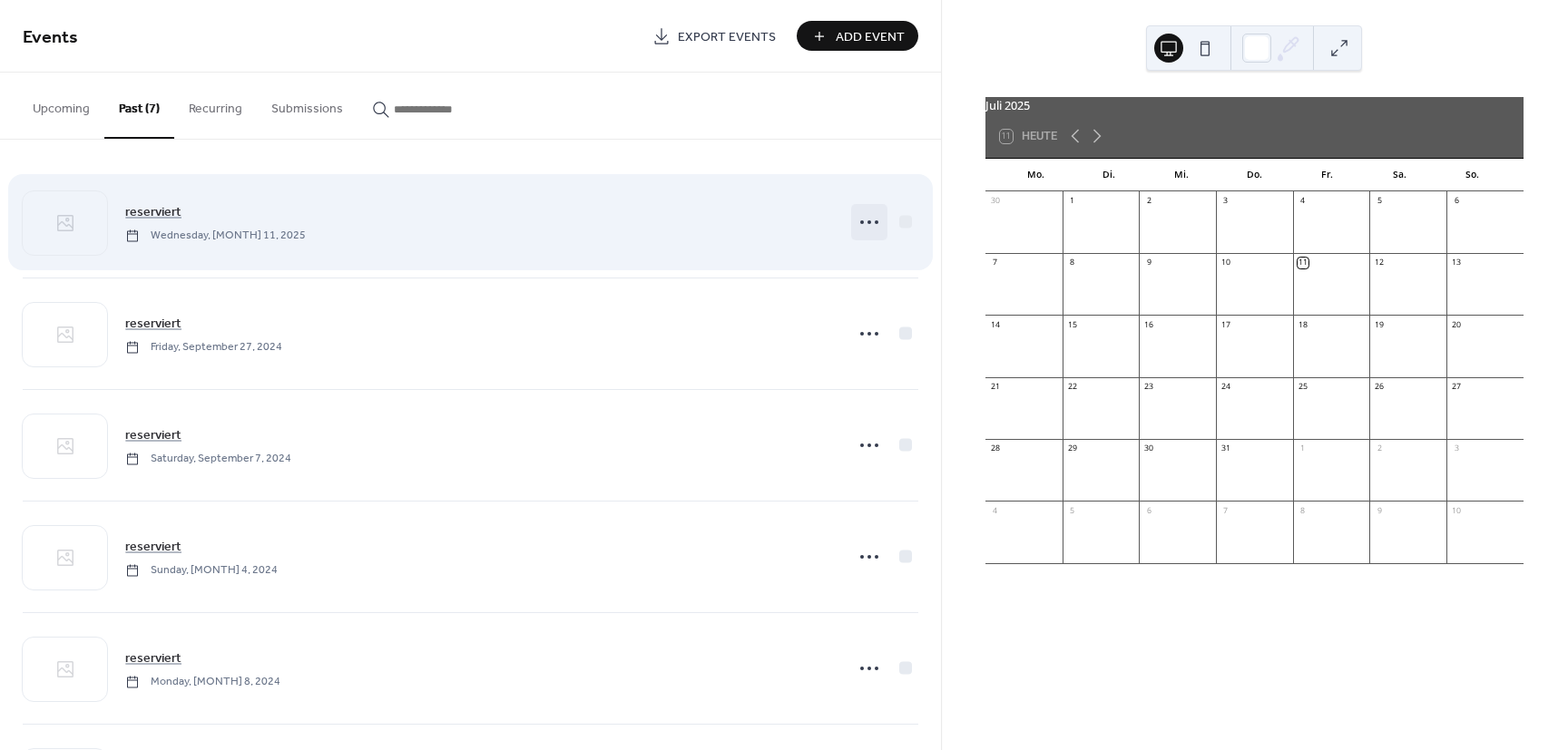 click 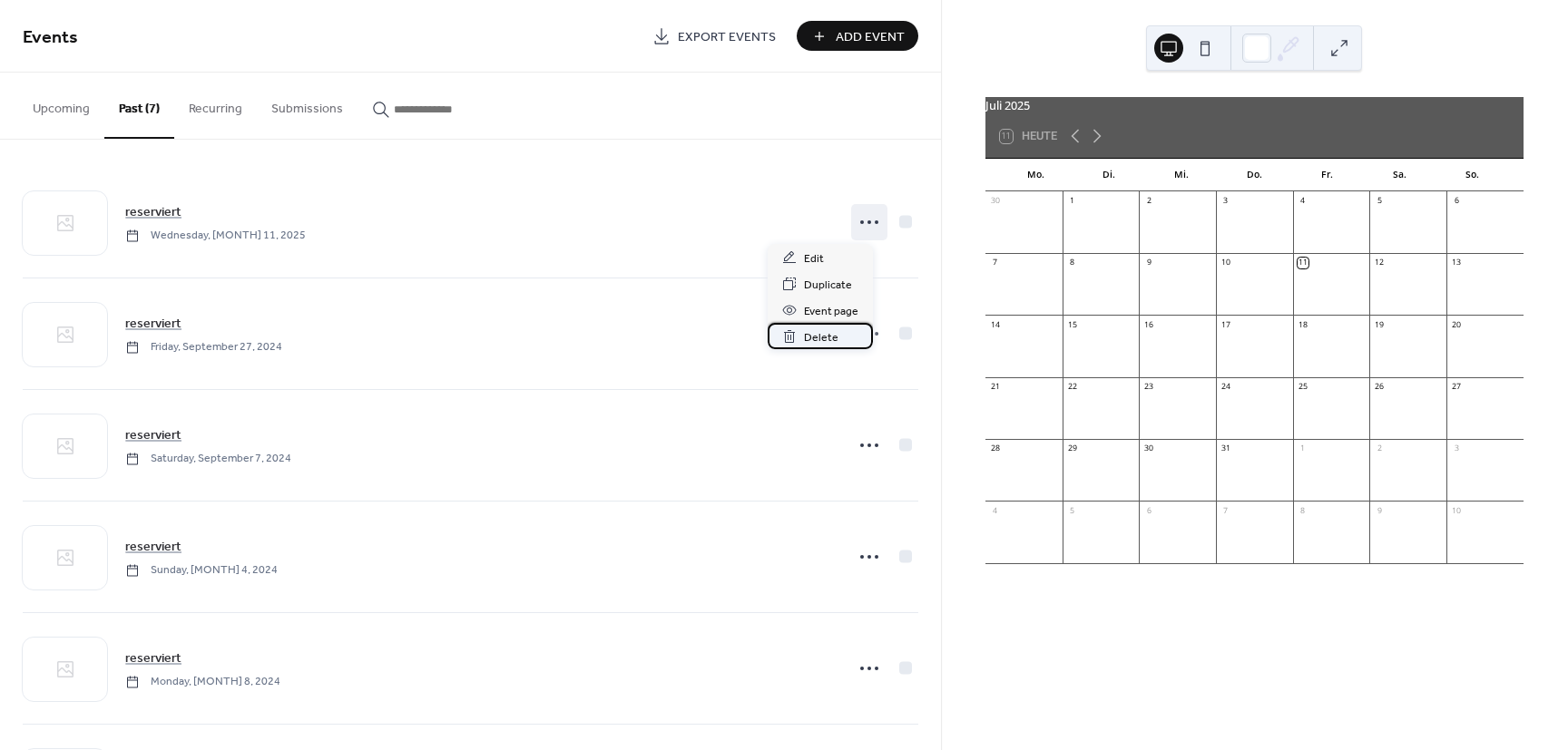 click on "Delete" at bounding box center [821, 337] 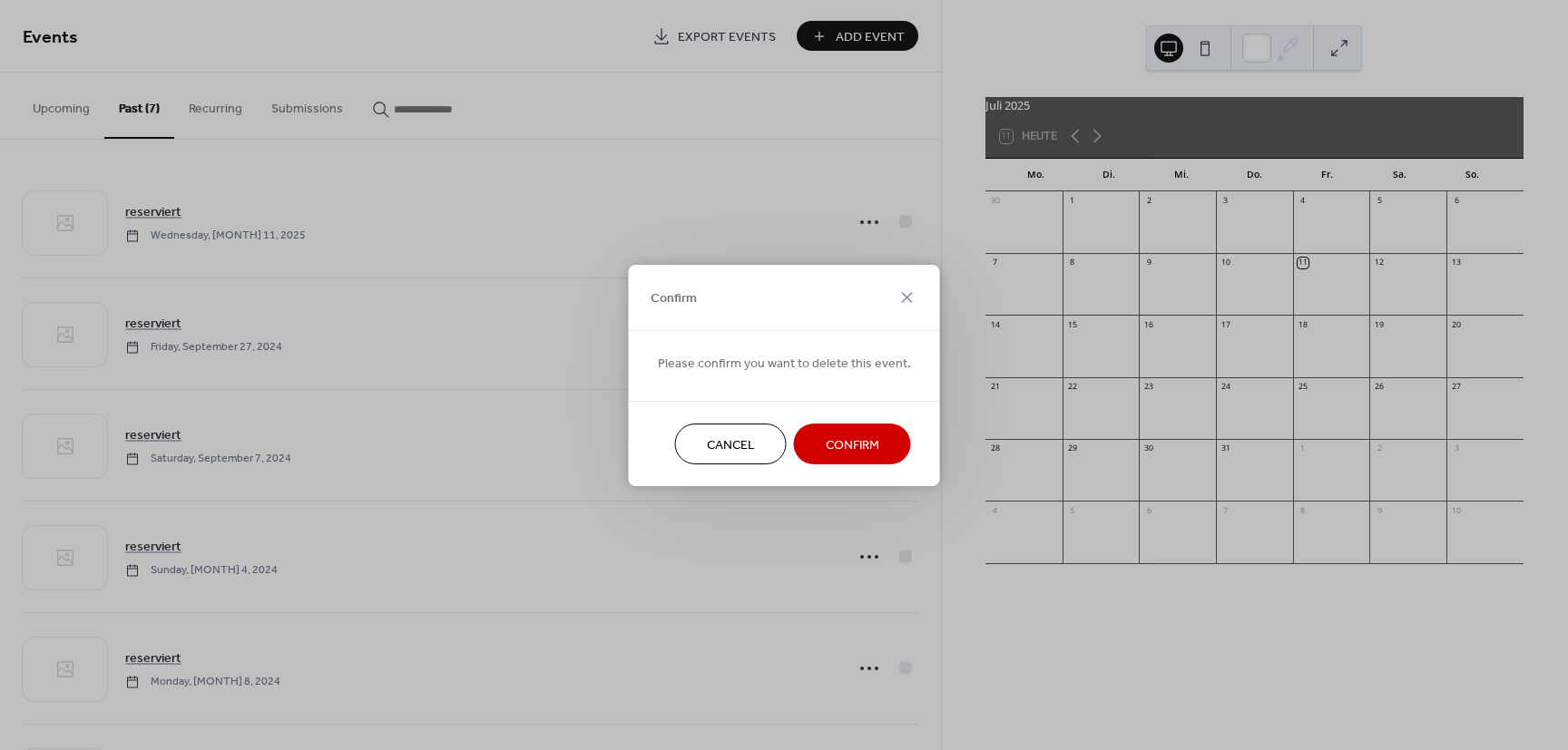 click on "Confirm" at bounding box center [852, 444] 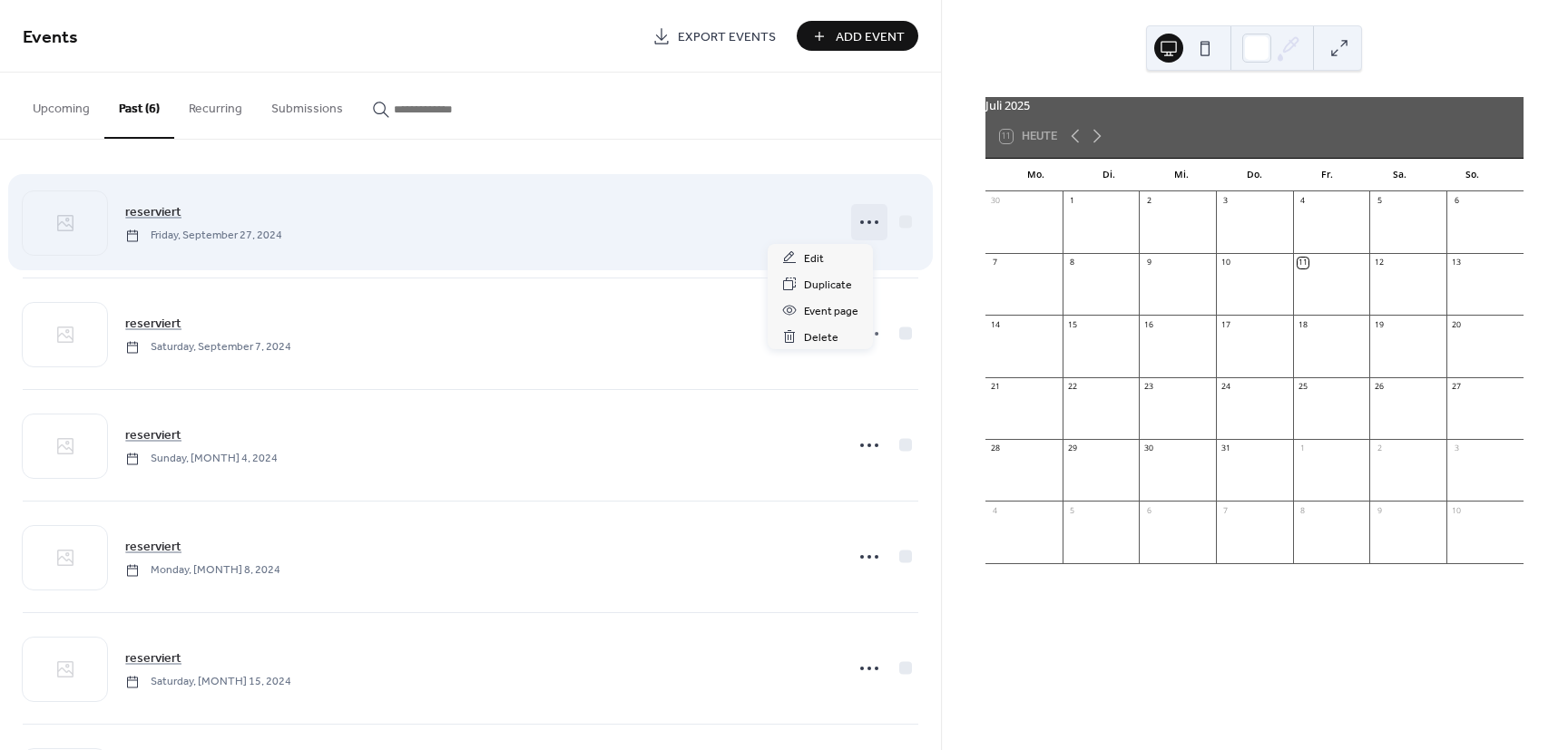 click 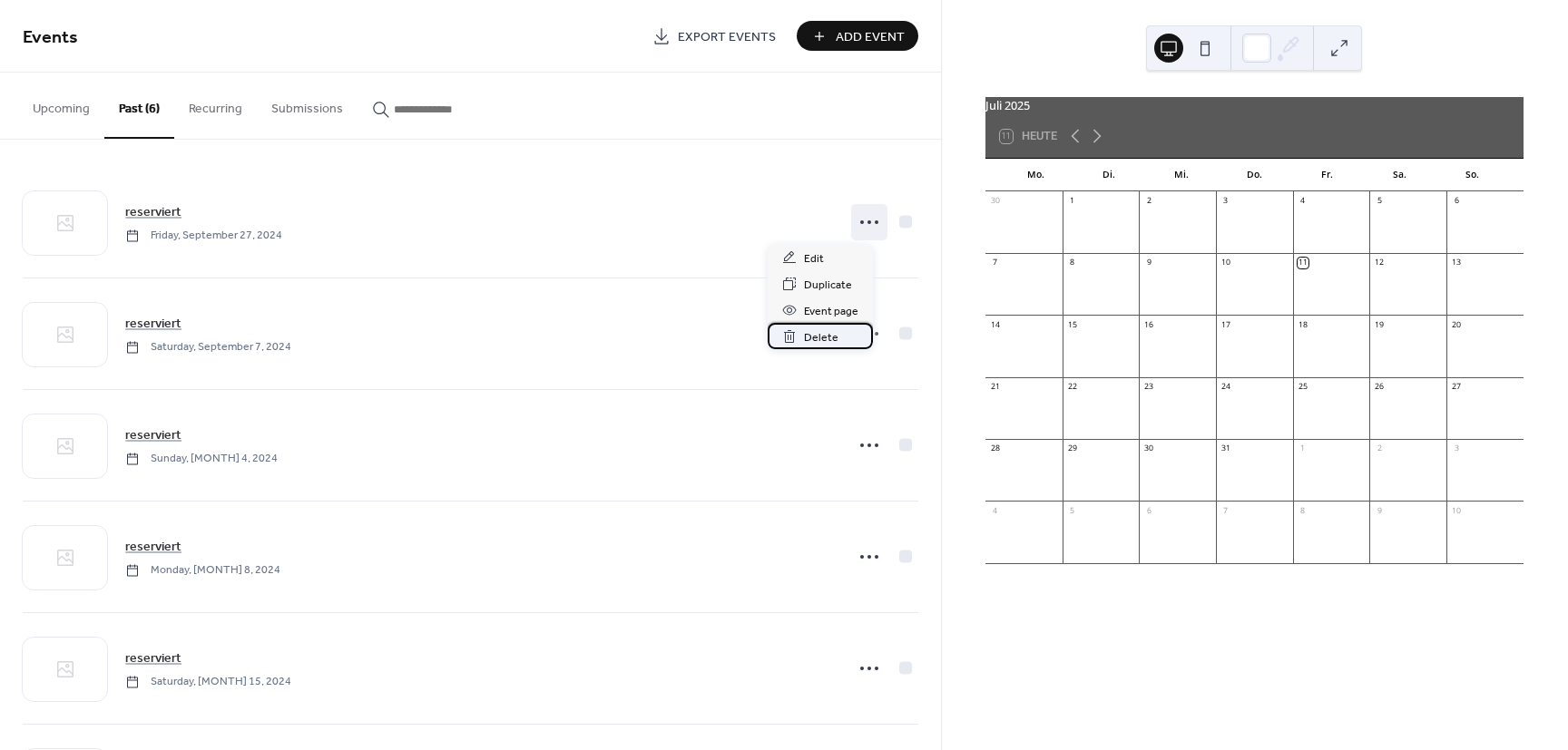 click on "Delete" at bounding box center (821, 337) 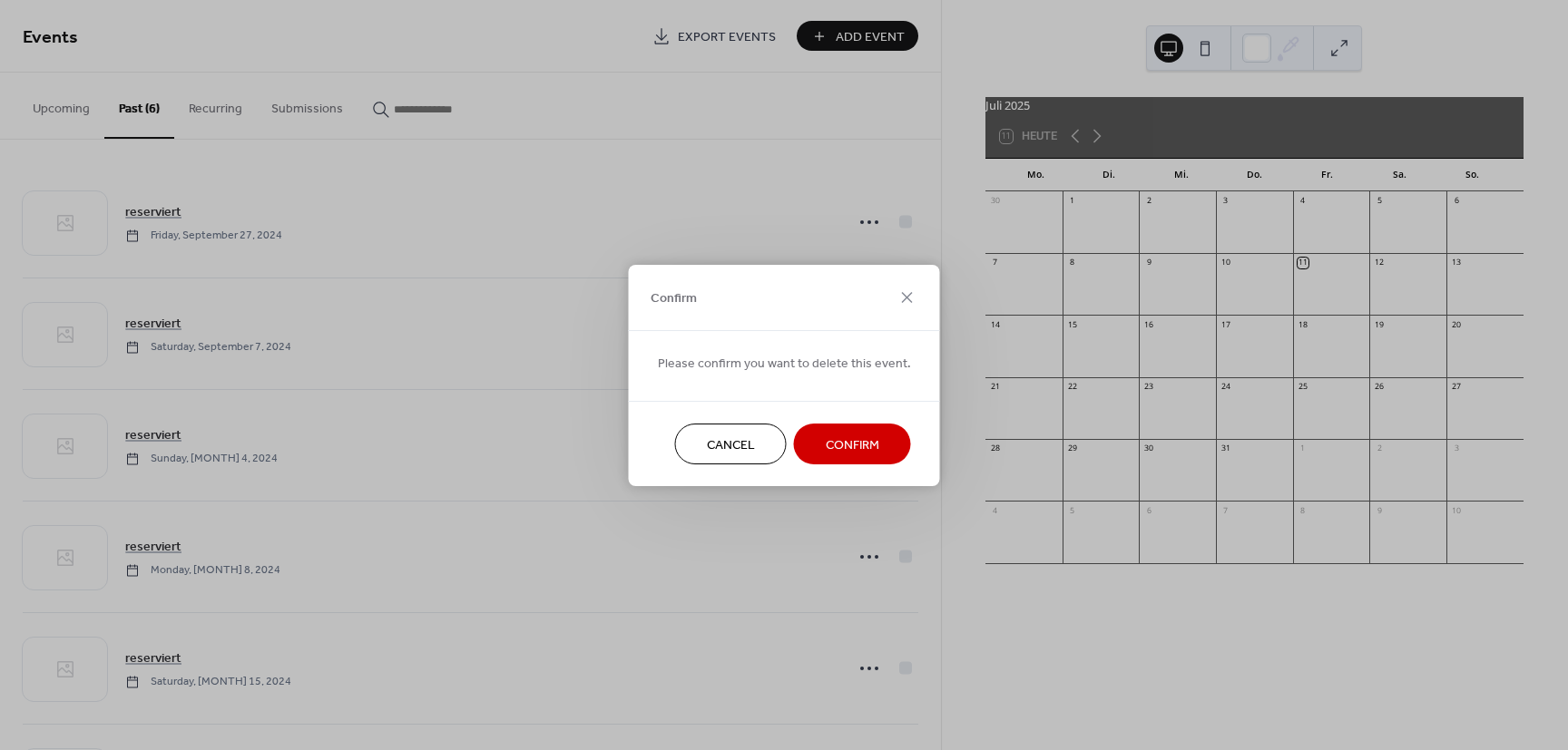 click on "Confirm" at bounding box center (852, 444) 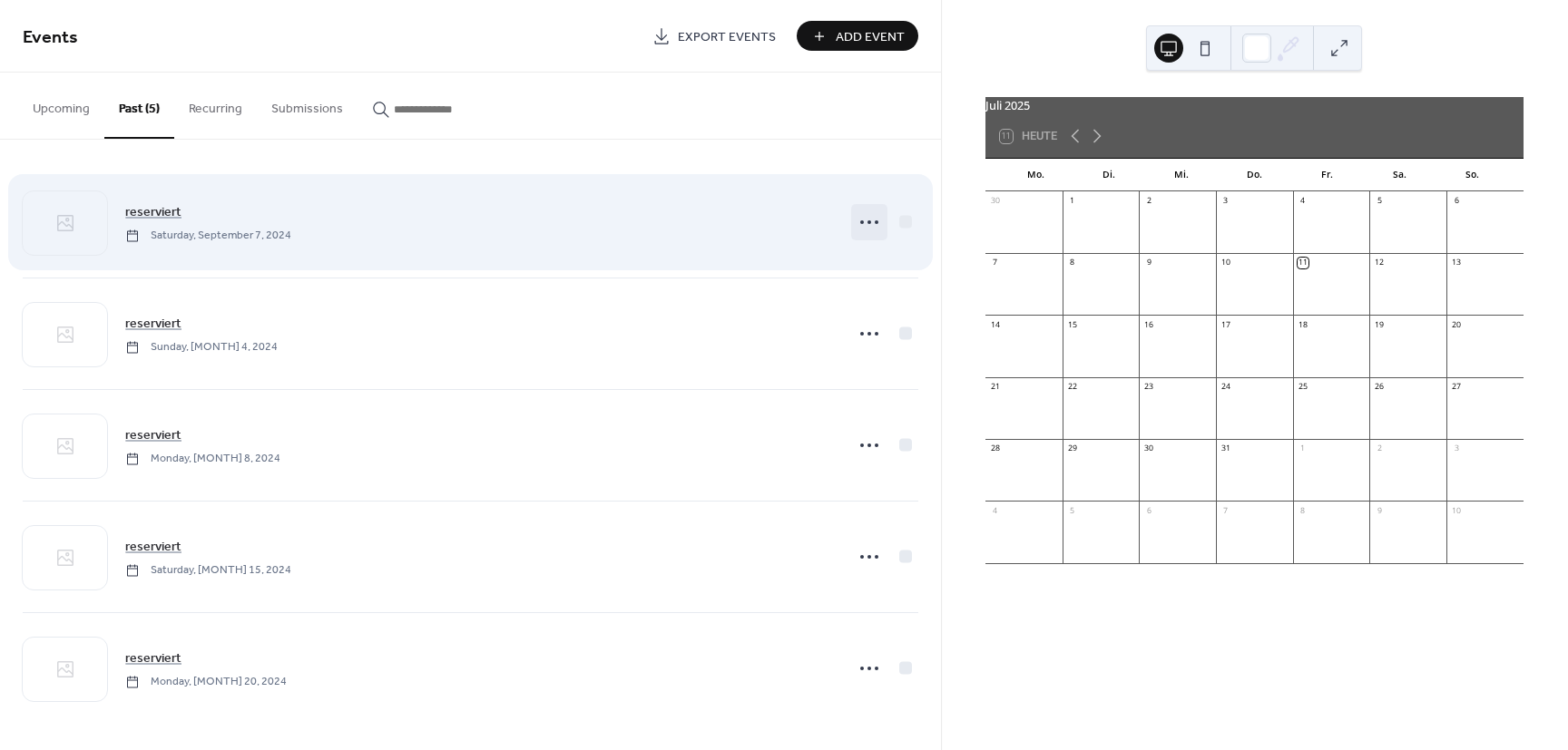 click 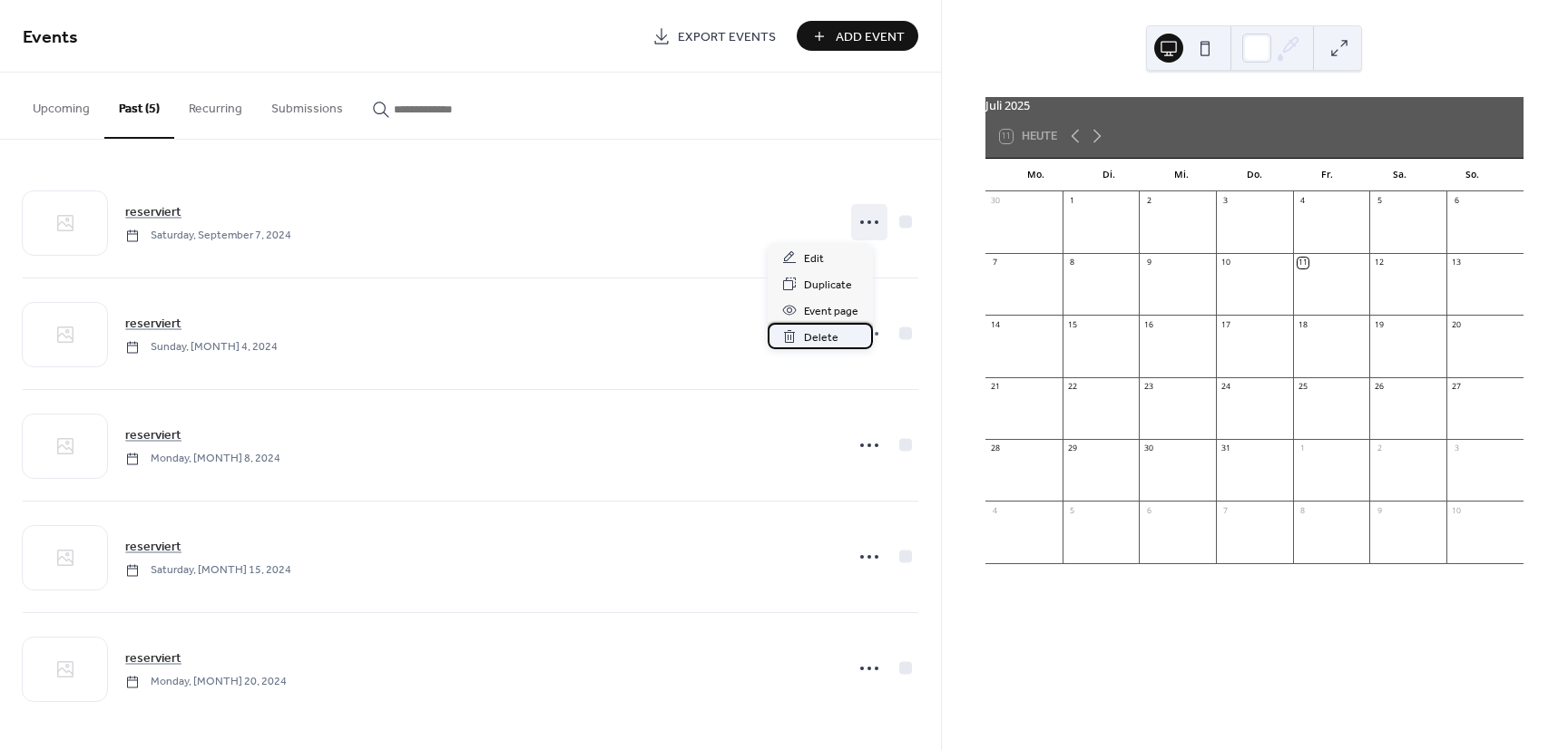 click on "Delete" at bounding box center (821, 337) 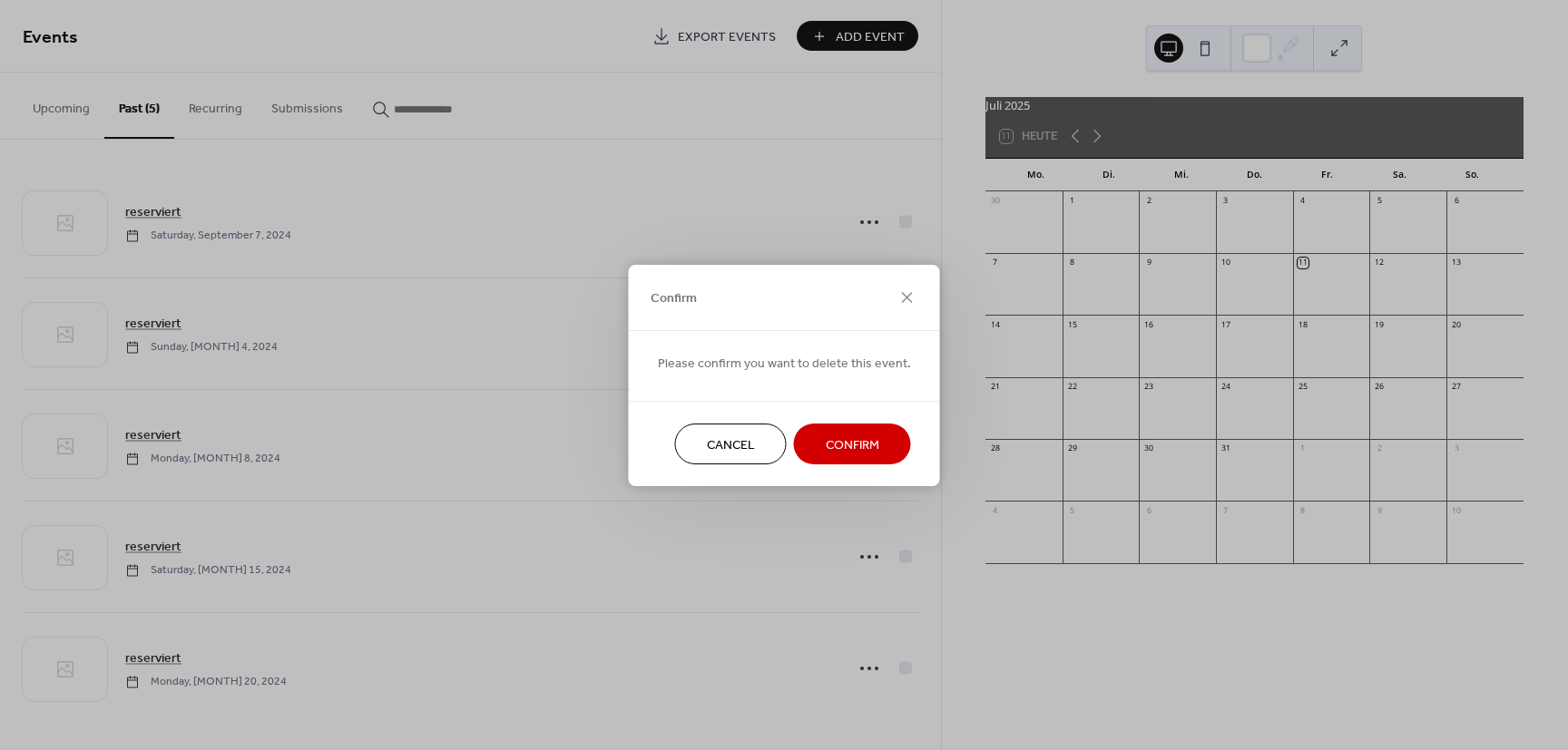 click on "Confirm" at bounding box center [852, 444] 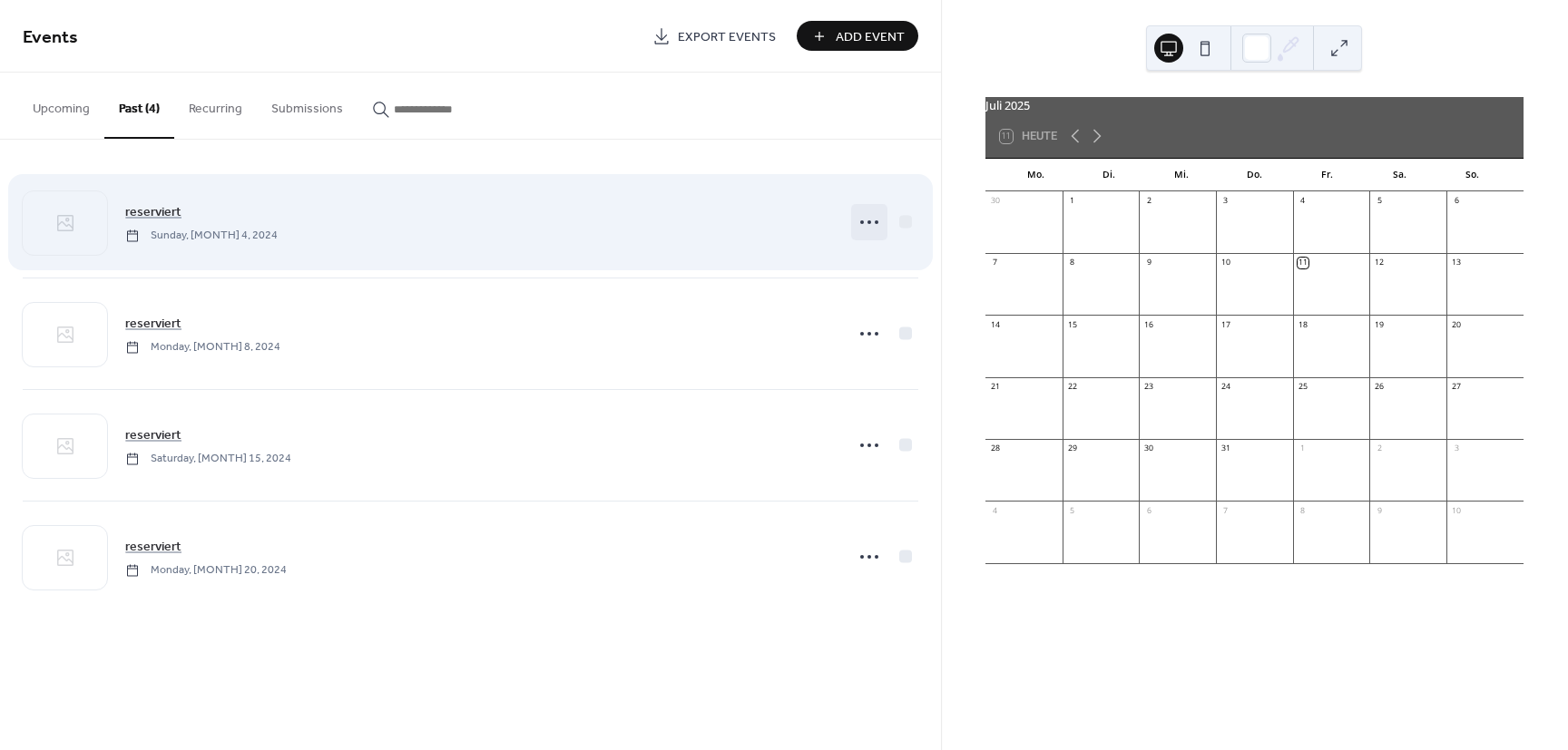 click 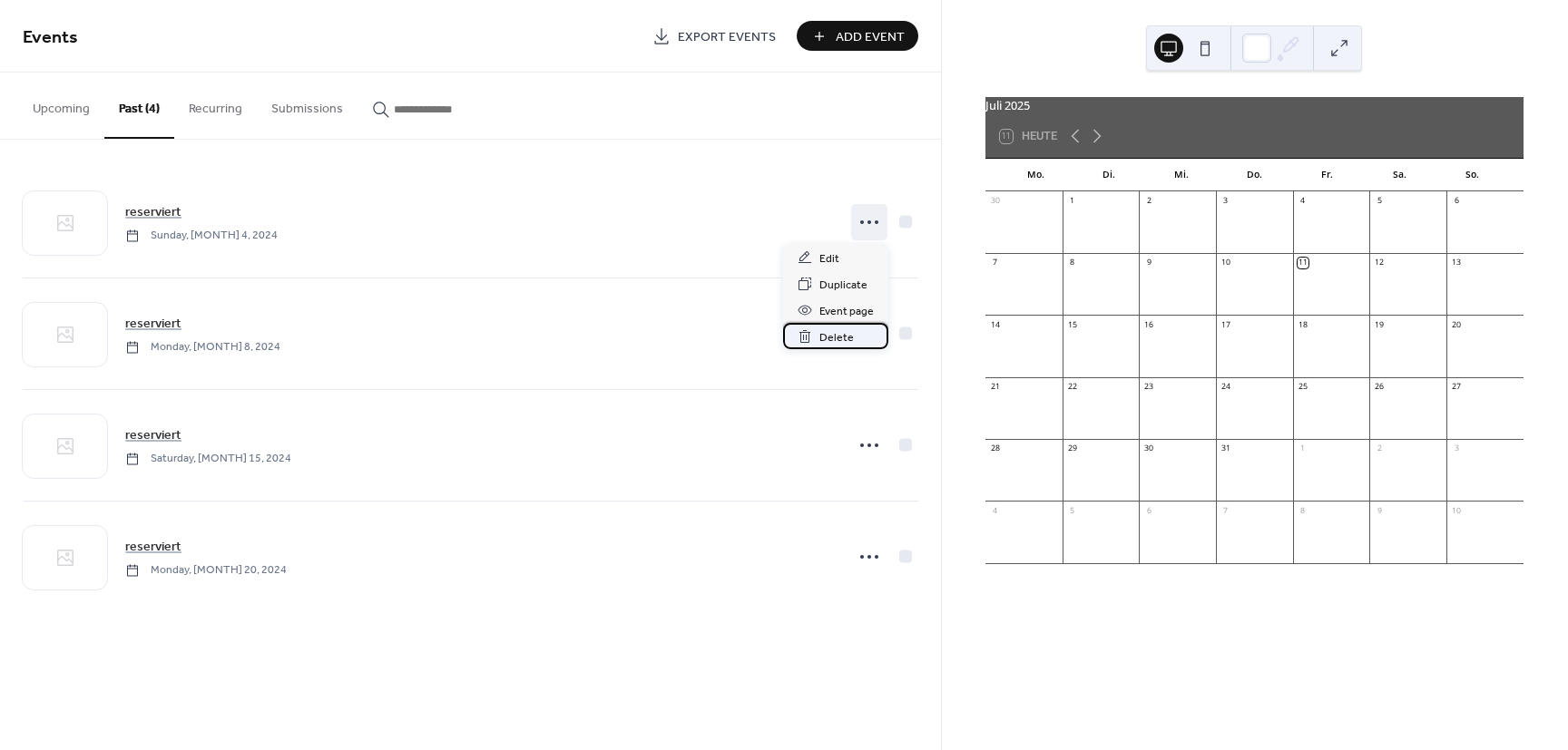 click on "Delete" at bounding box center [836, 336] 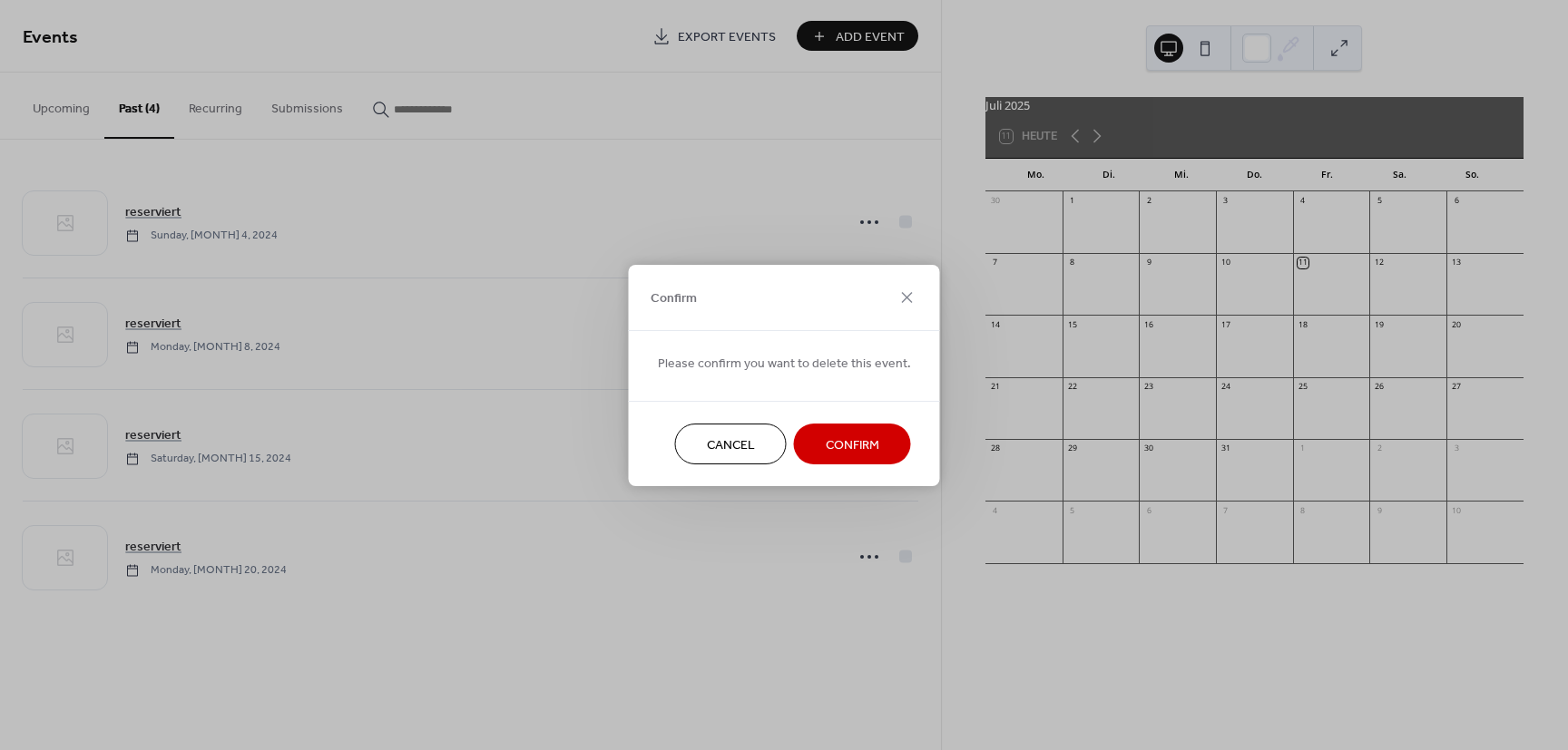 click on "Confirm" at bounding box center (852, 444) 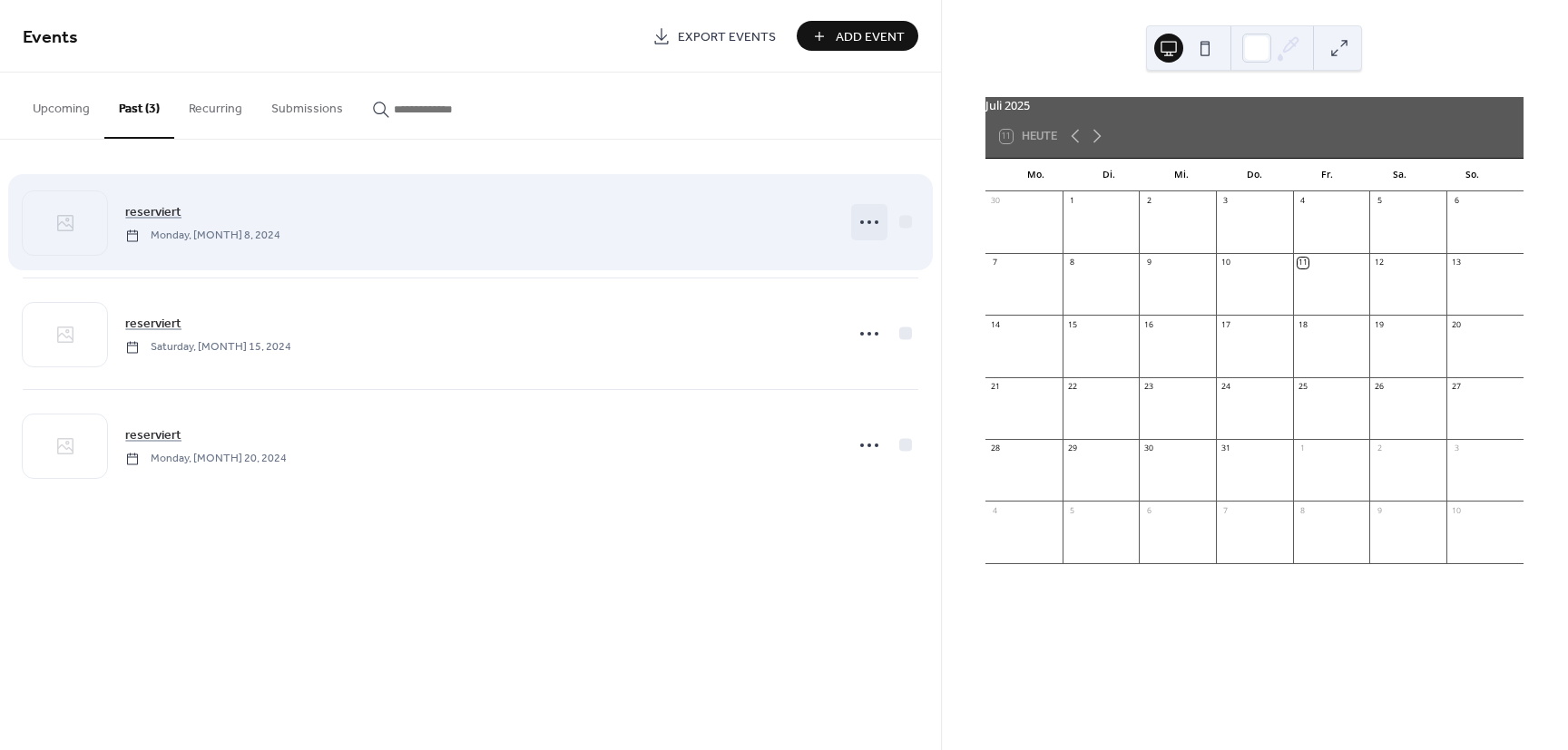 click 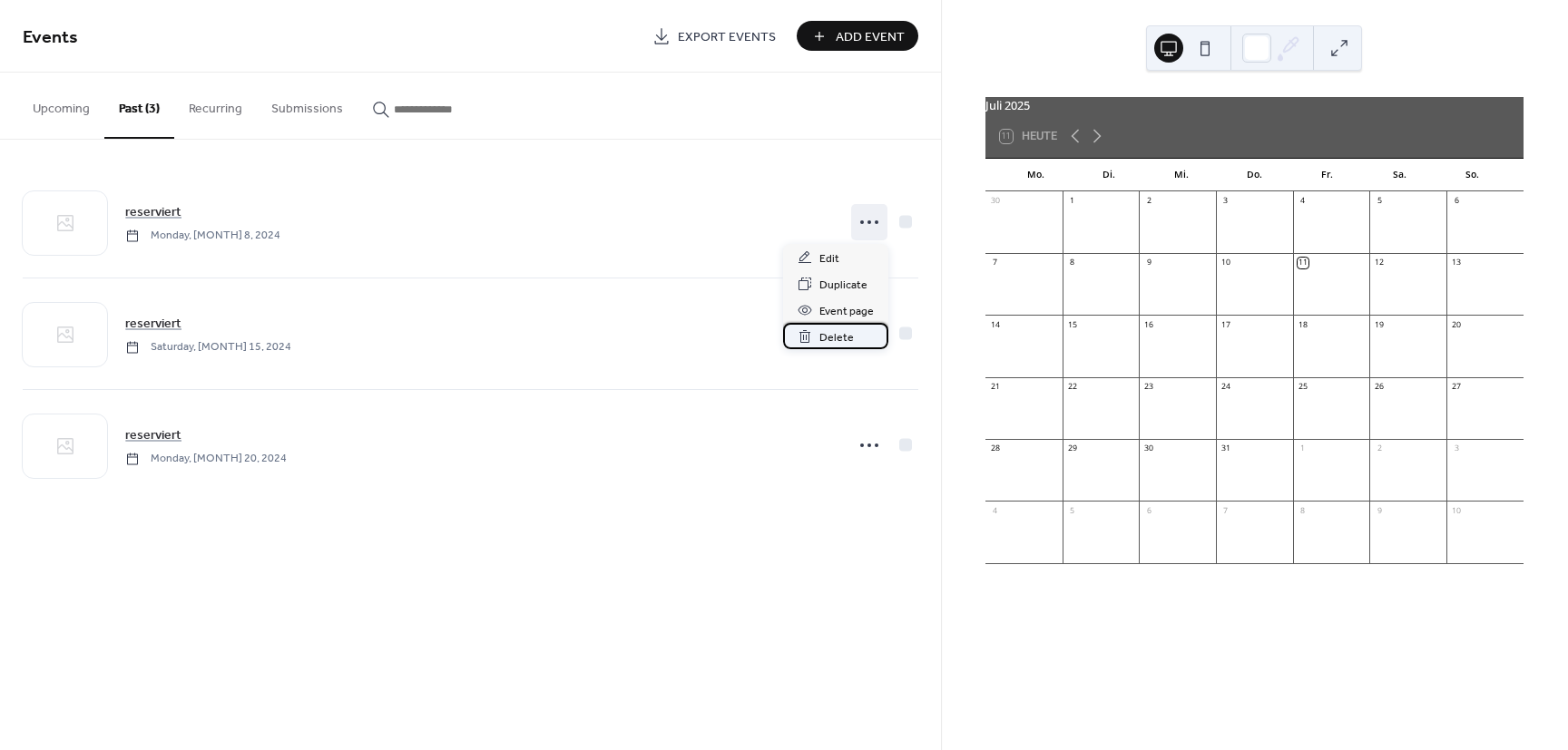 click on "Delete" at bounding box center [837, 337] 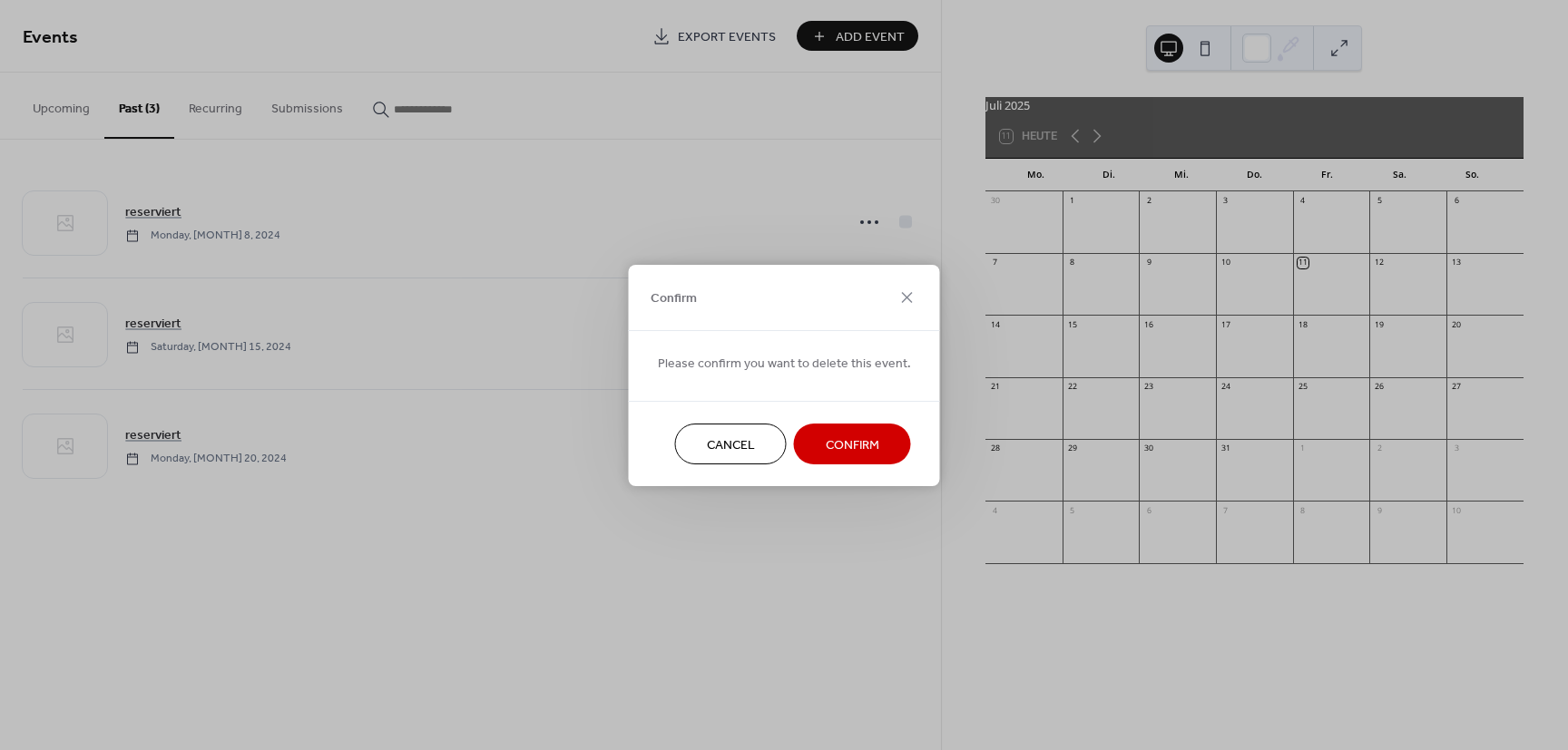 click on "Confirm" at bounding box center (852, 444) 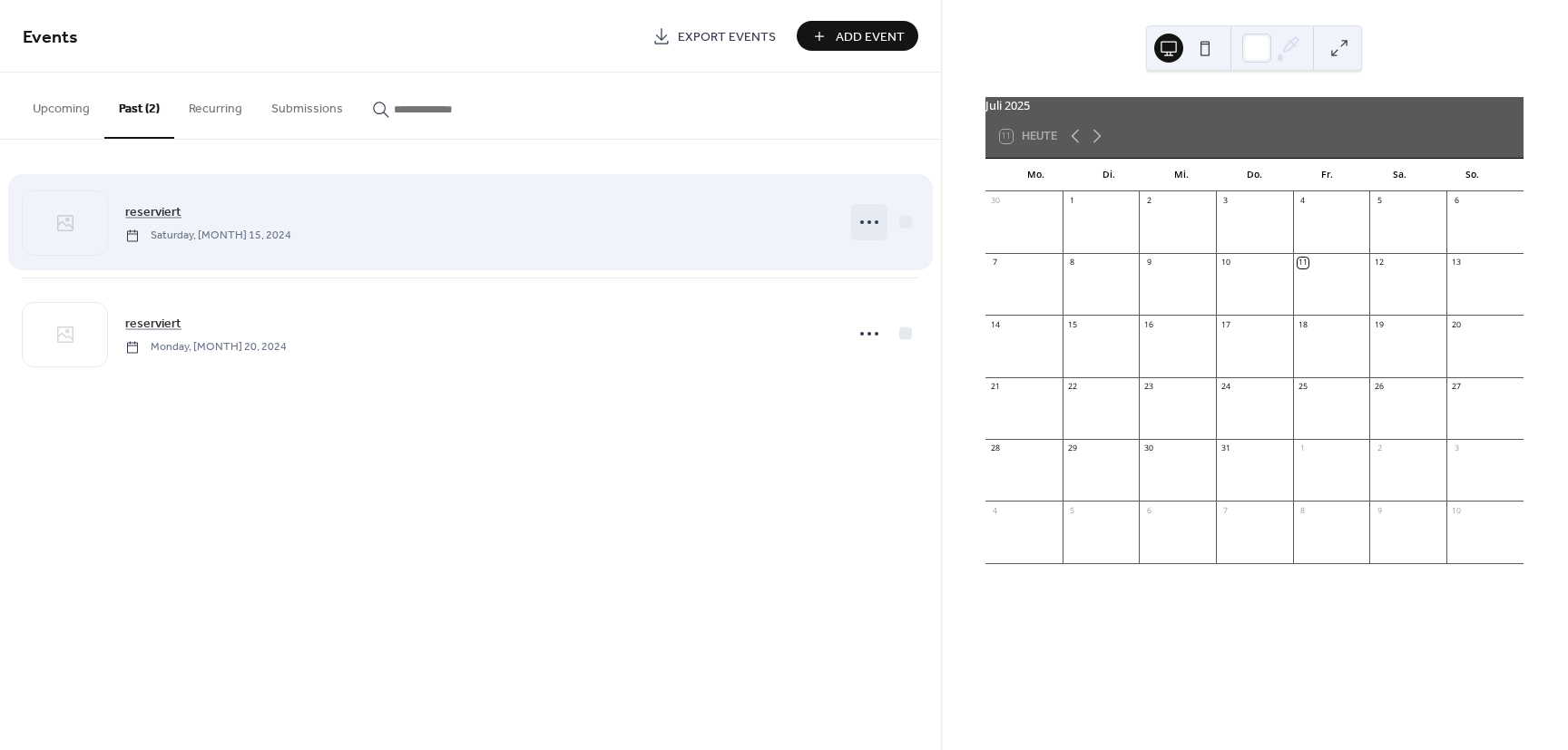 click 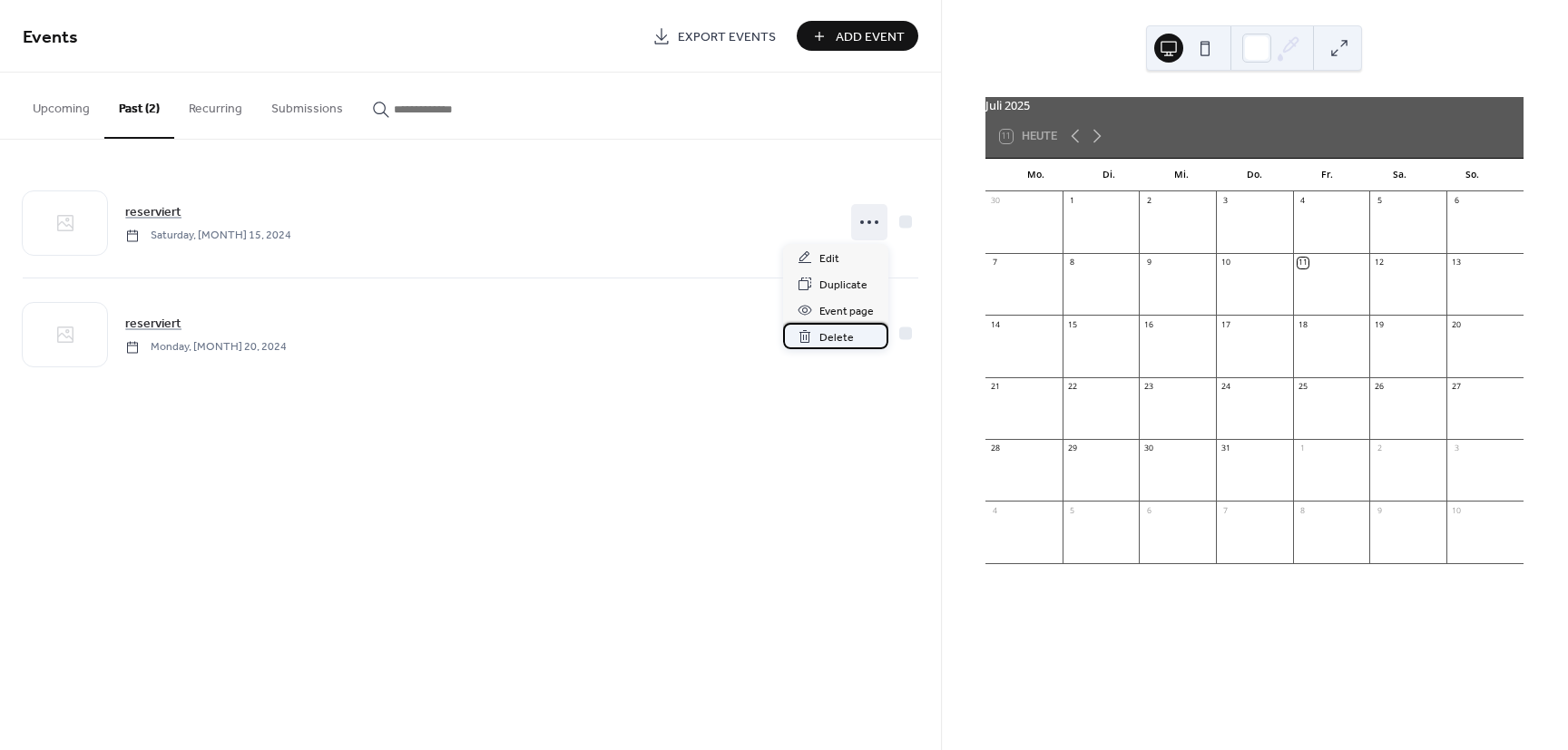 click on "Delete" at bounding box center (837, 337) 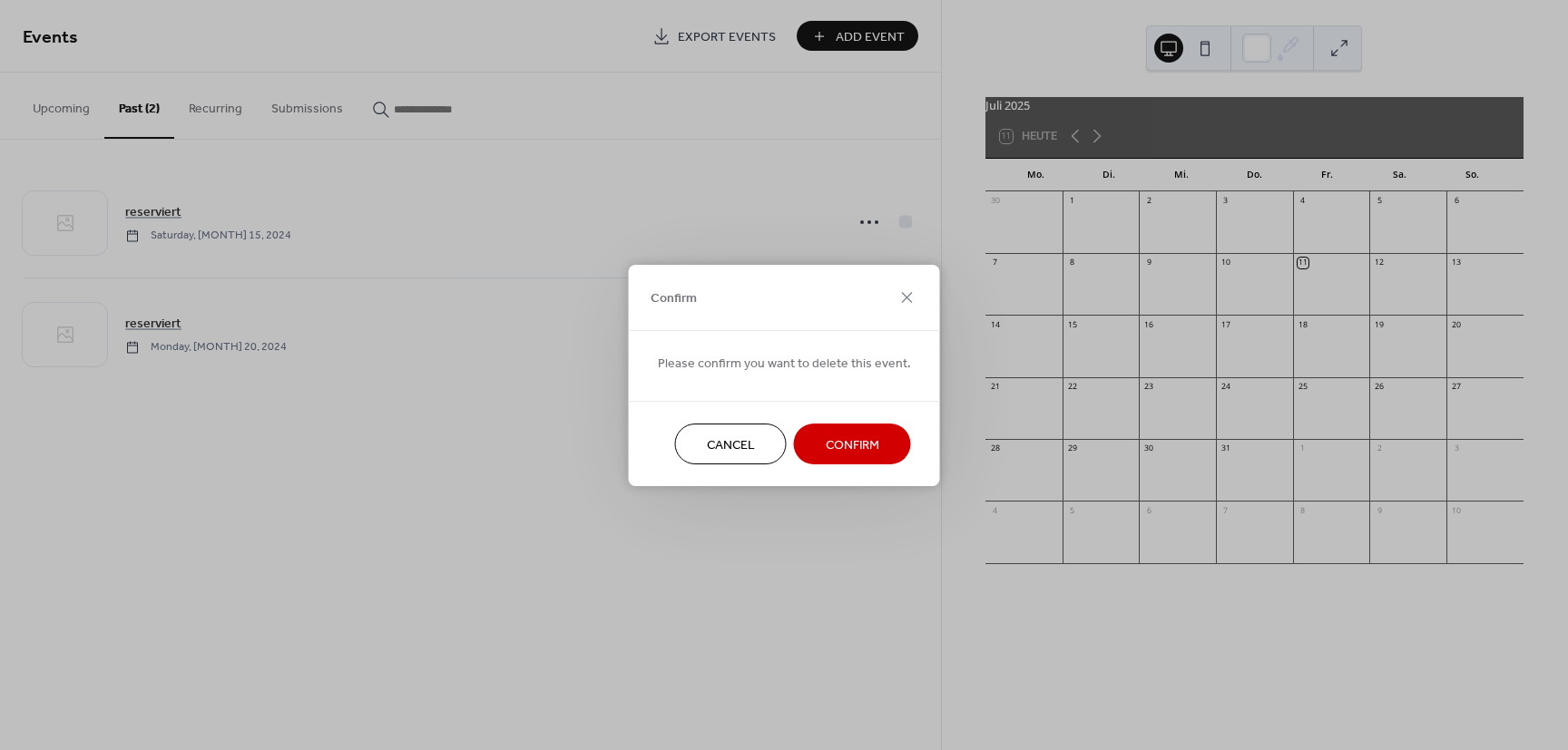 drag, startPoint x: 848, startPoint y: 413, endPoint x: 848, endPoint y: 424, distance: 11 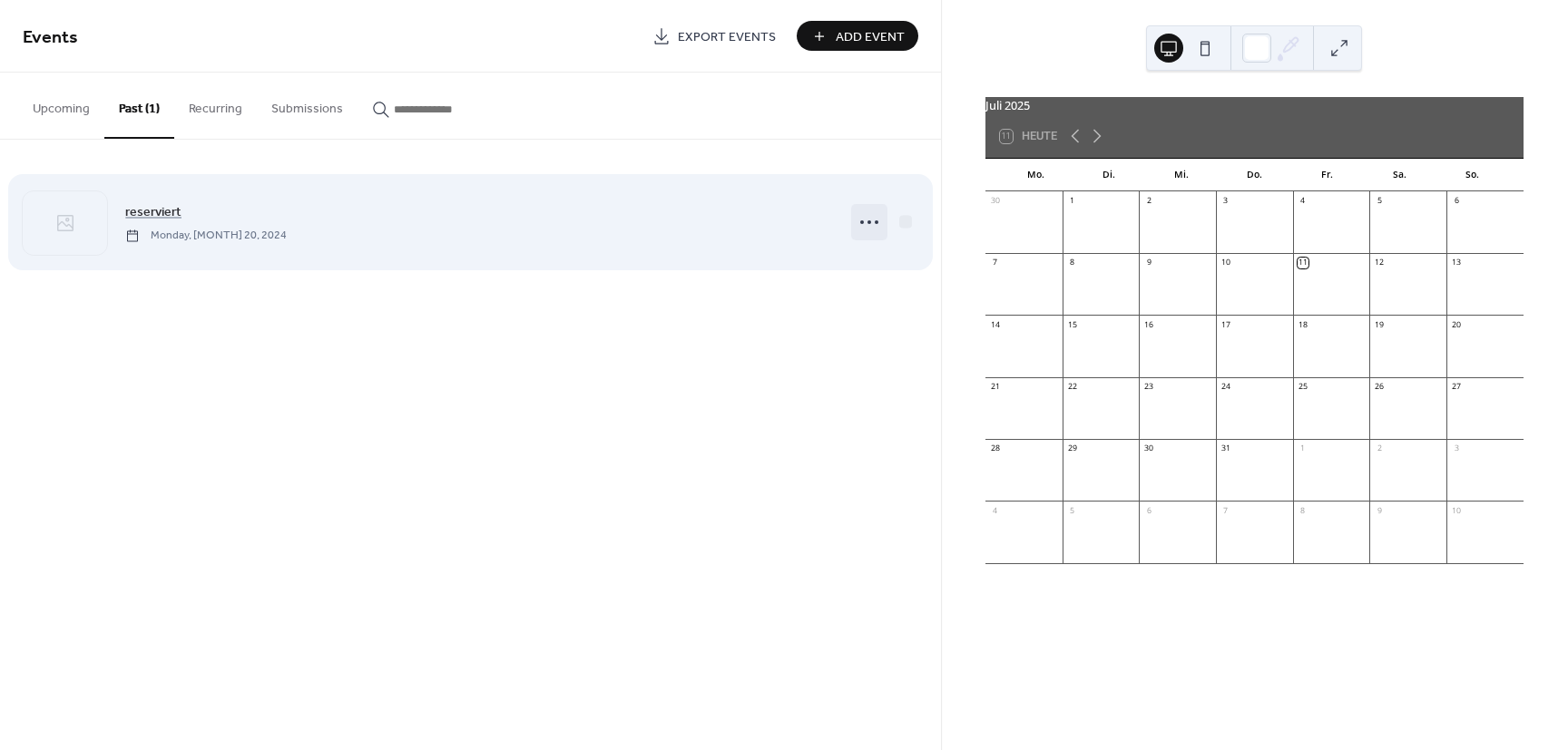 click 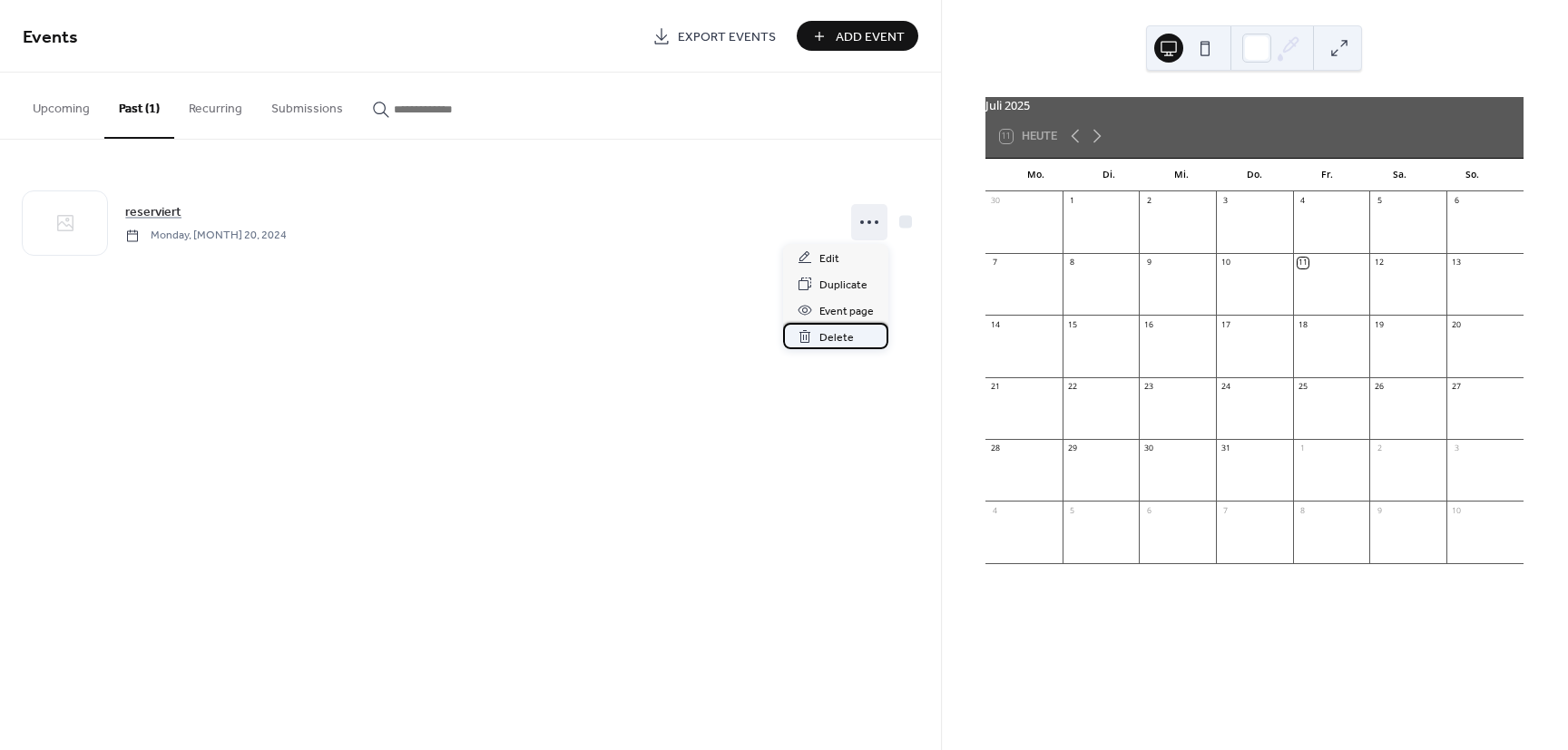 click on "Delete" at bounding box center [837, 337] 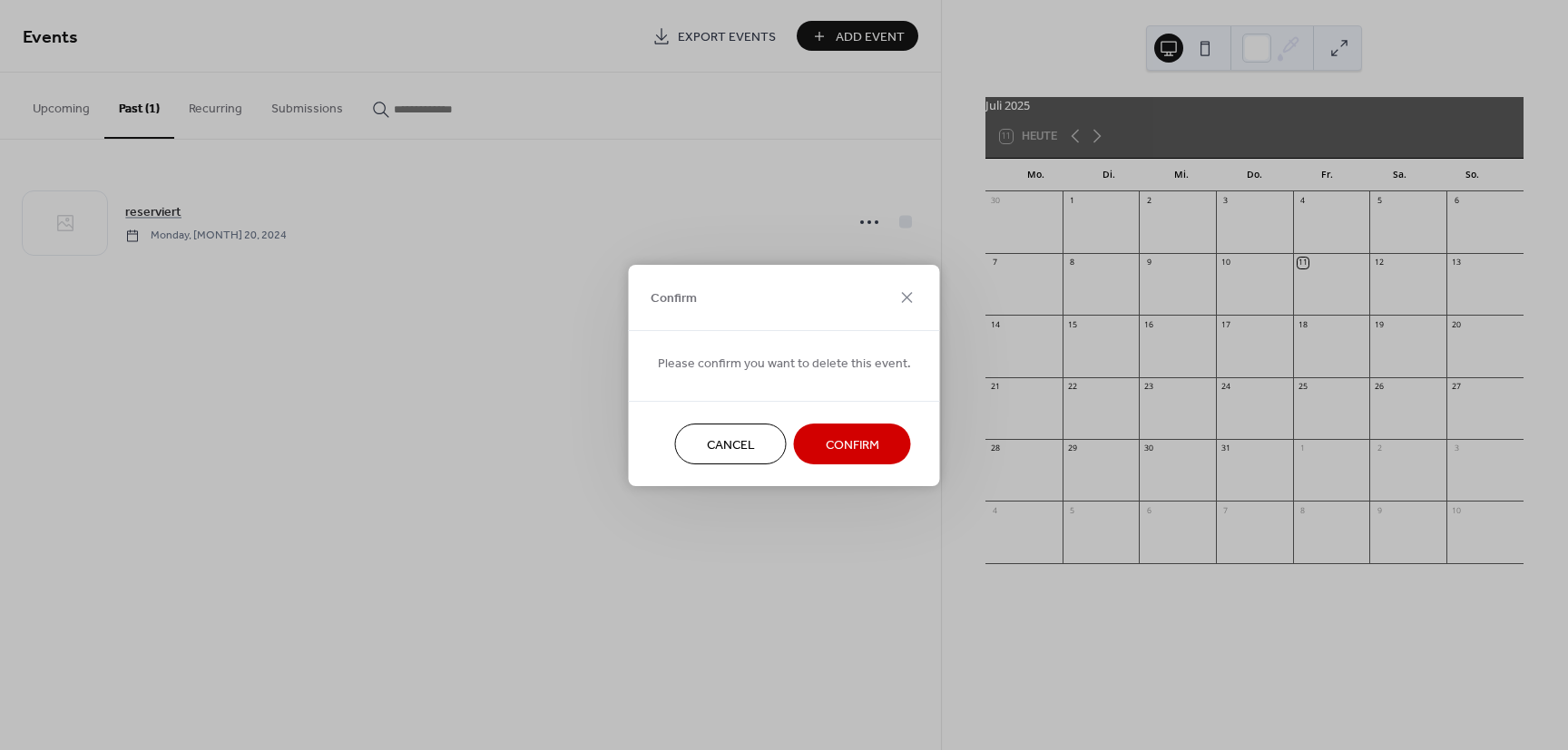click on "Confirm" at bounding box center [852, 444] 